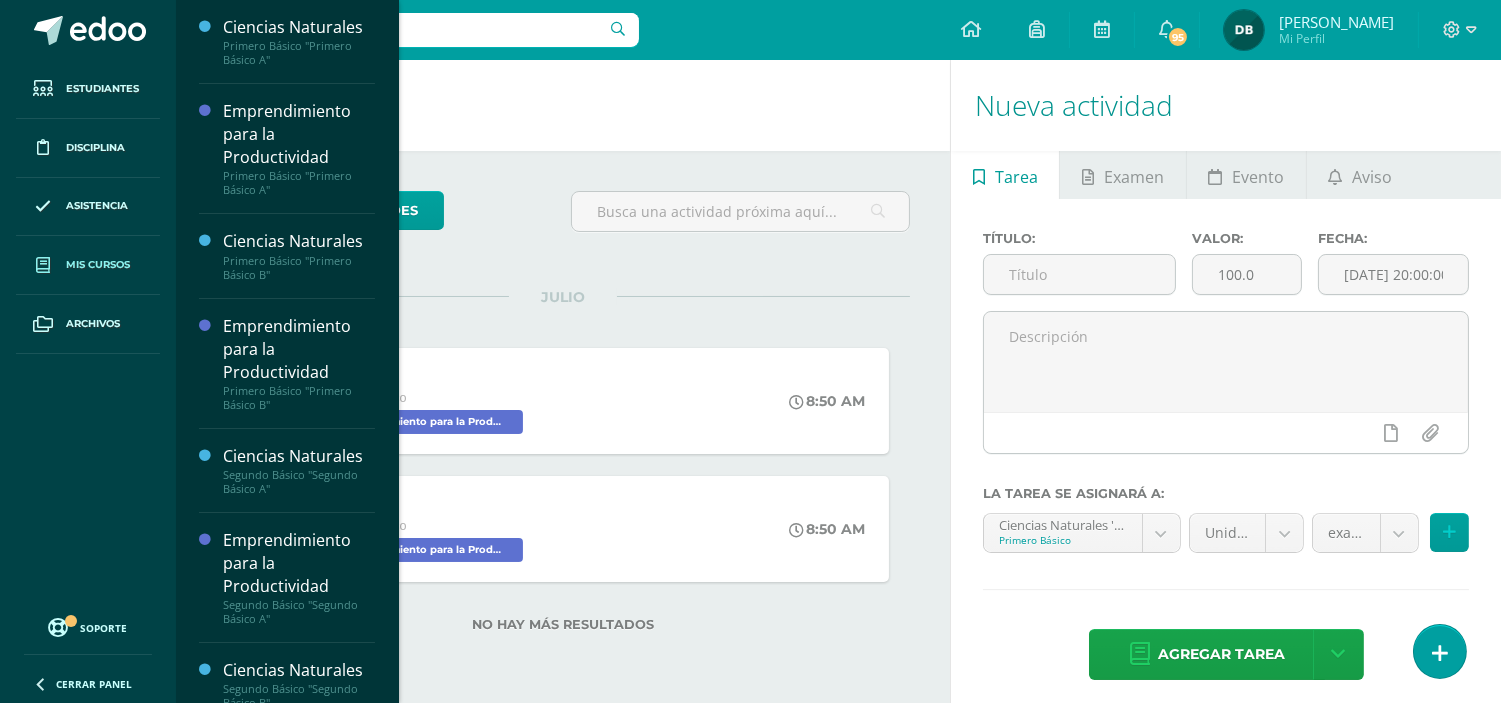 scroll, scrollTop: 0, scrollLeft: 0, axis: both 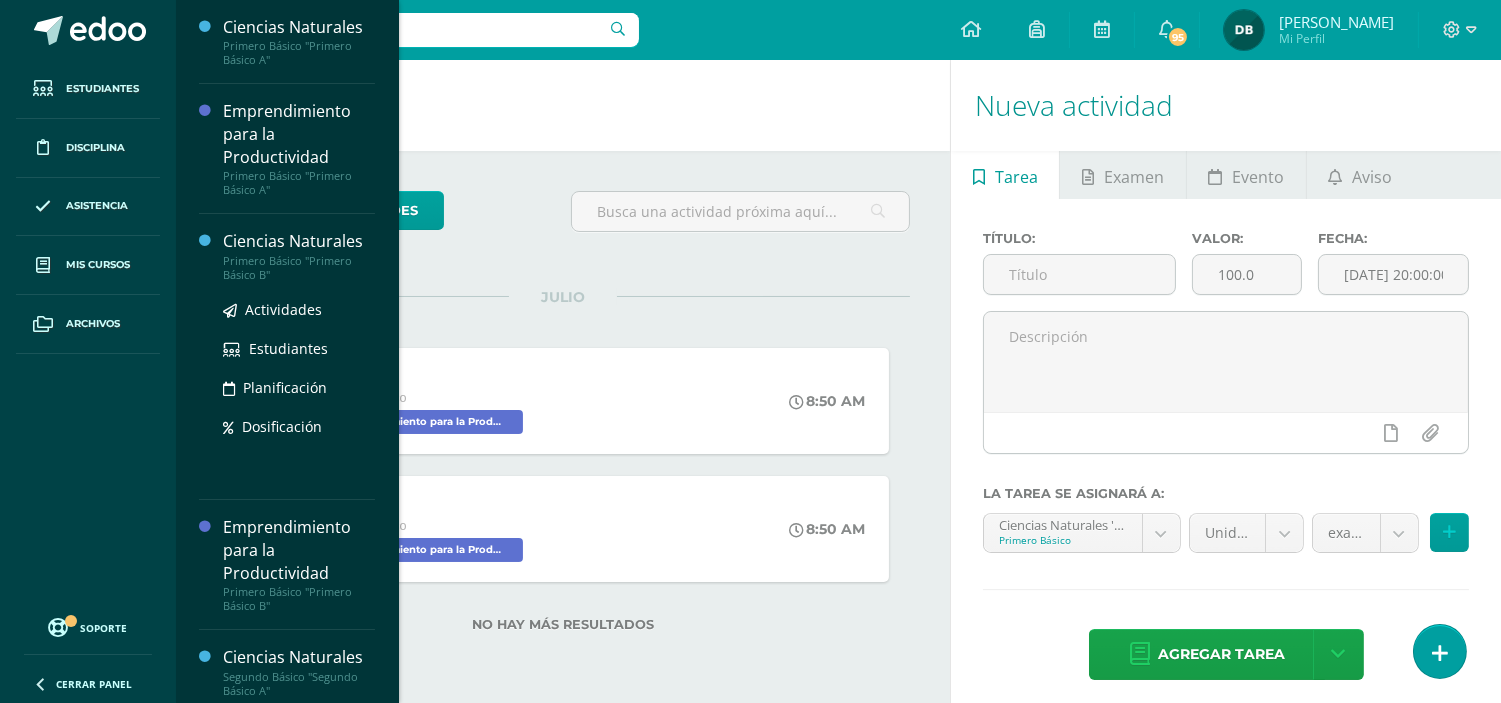 click on "Ciencias Naturales" at bounding box center (299, 241) 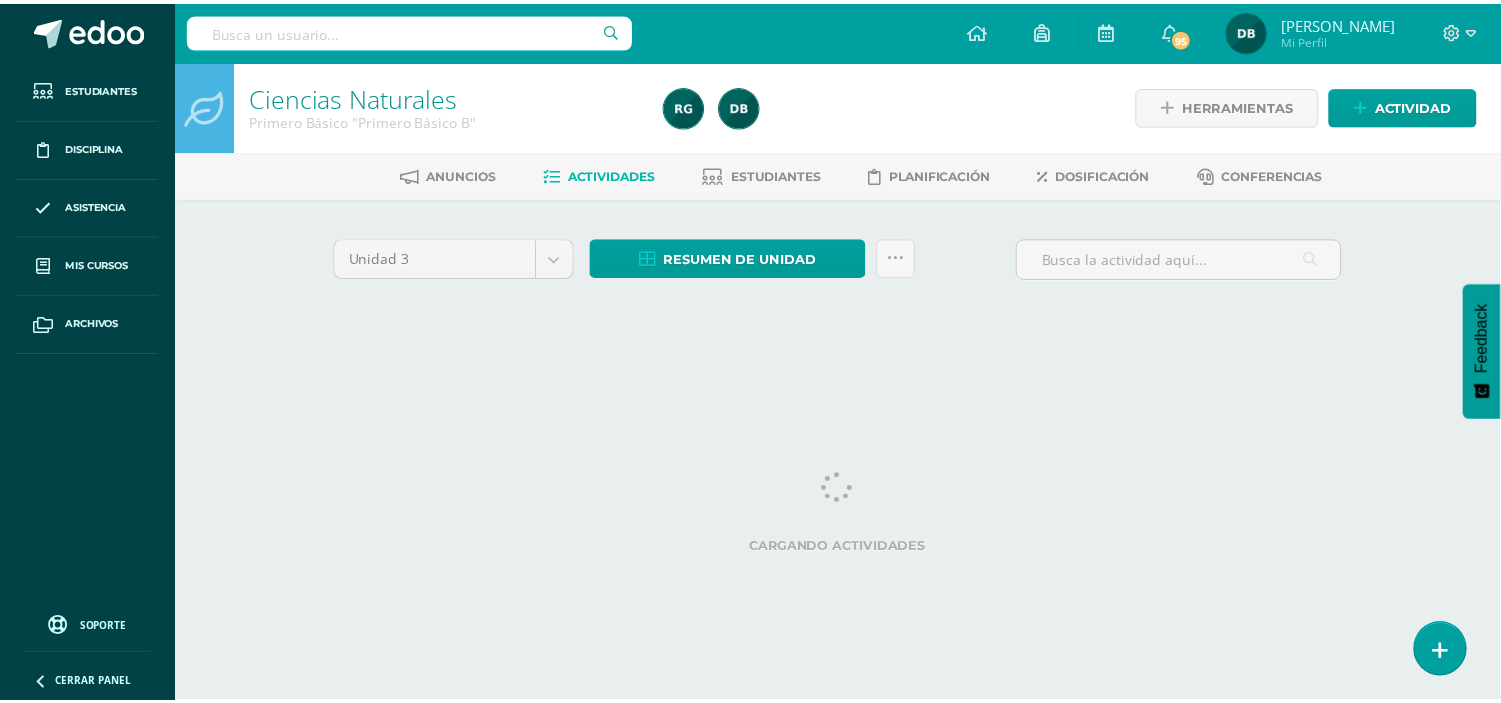 scroll, scrollTop: 0, scrollLeft: 0, axis: both 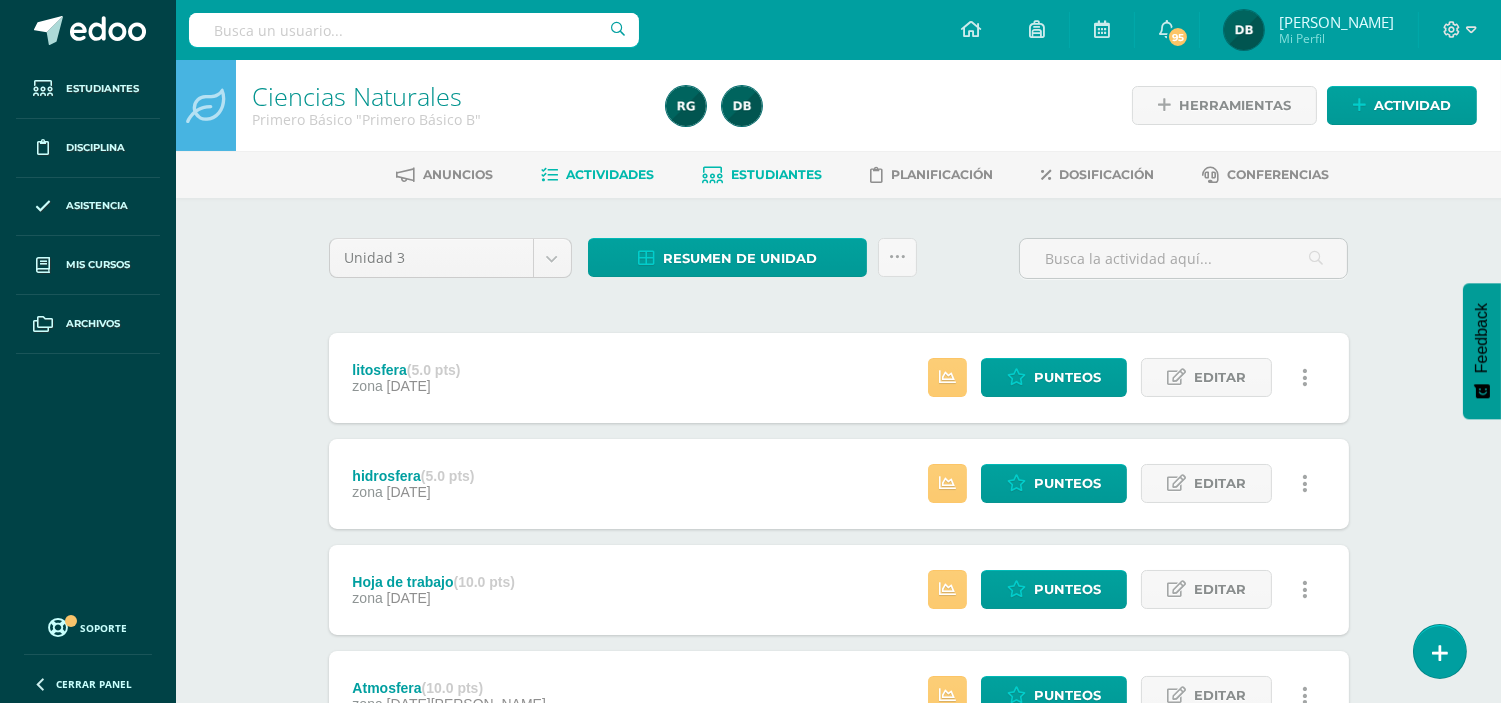 click on "Estudiantes" at bounding box center (776, 174) 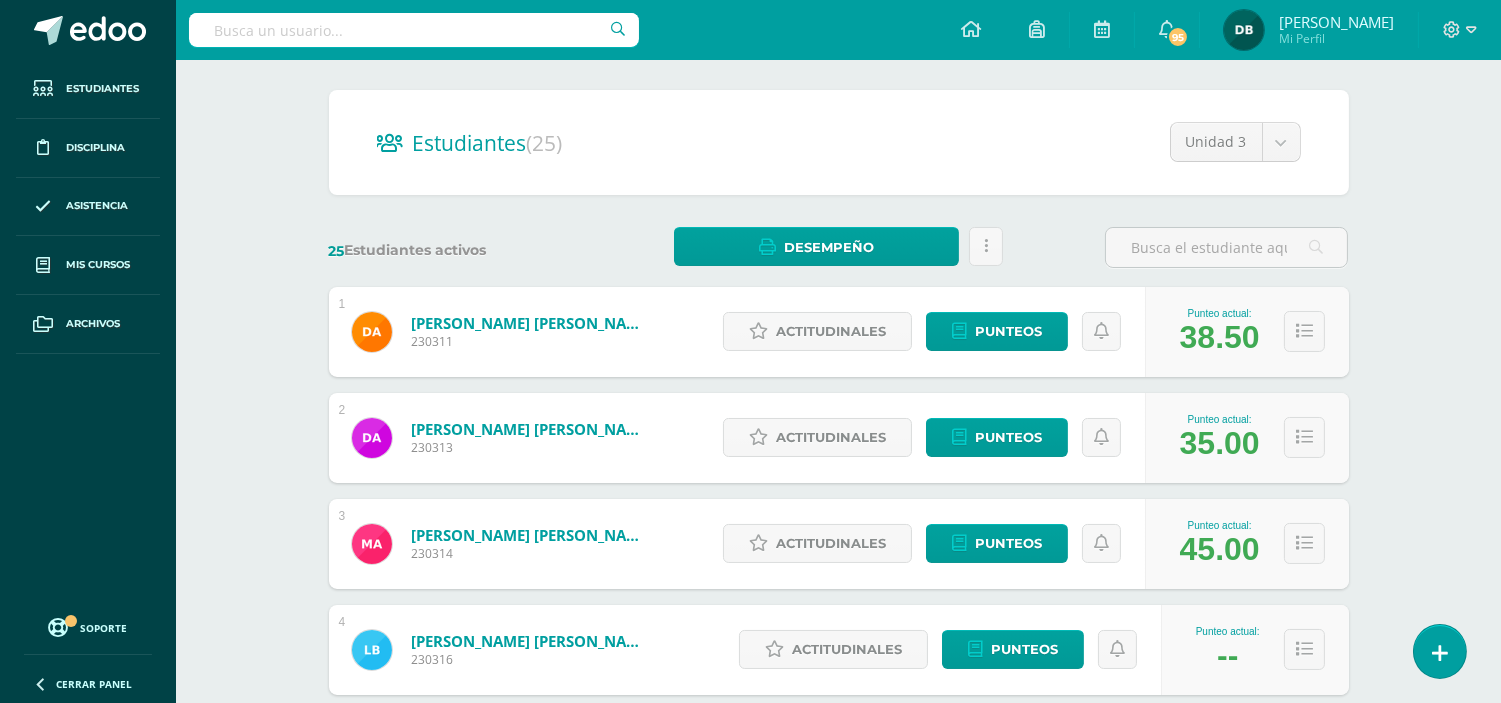 scroll, scrollTop: 0, scrollLeft: 0, axis: both 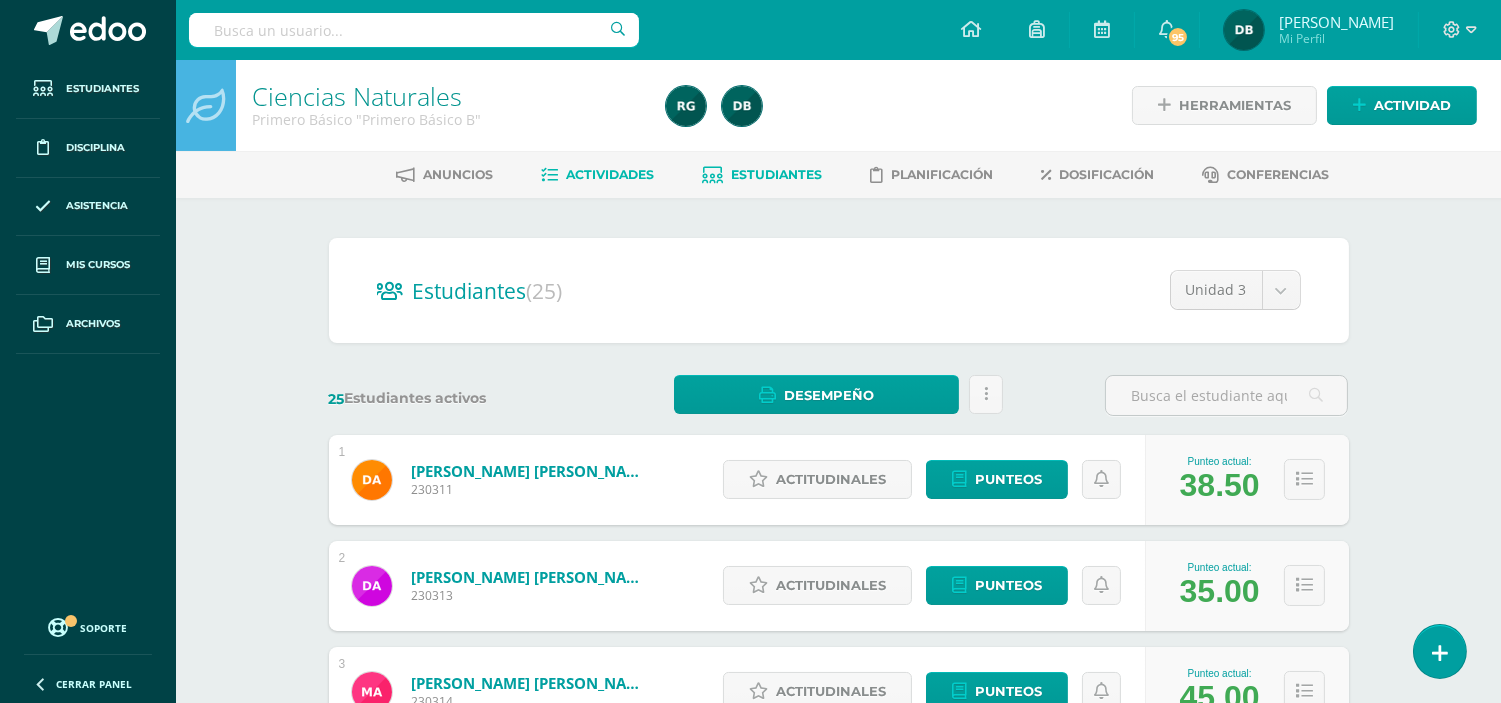 click on "Actividades" at bounding box center (610, 174) 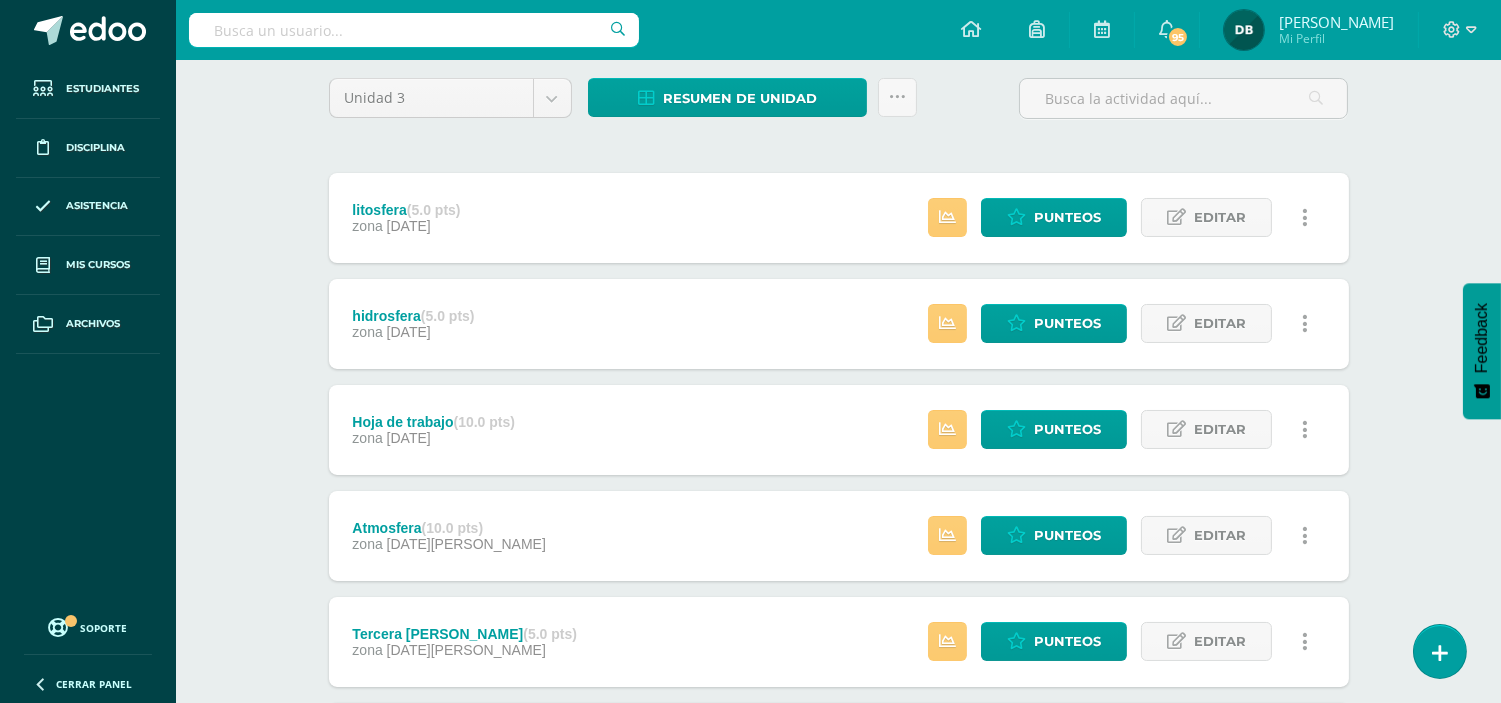 scroll, scrollTop: 158, scrollLeft: 0, axis: vertical 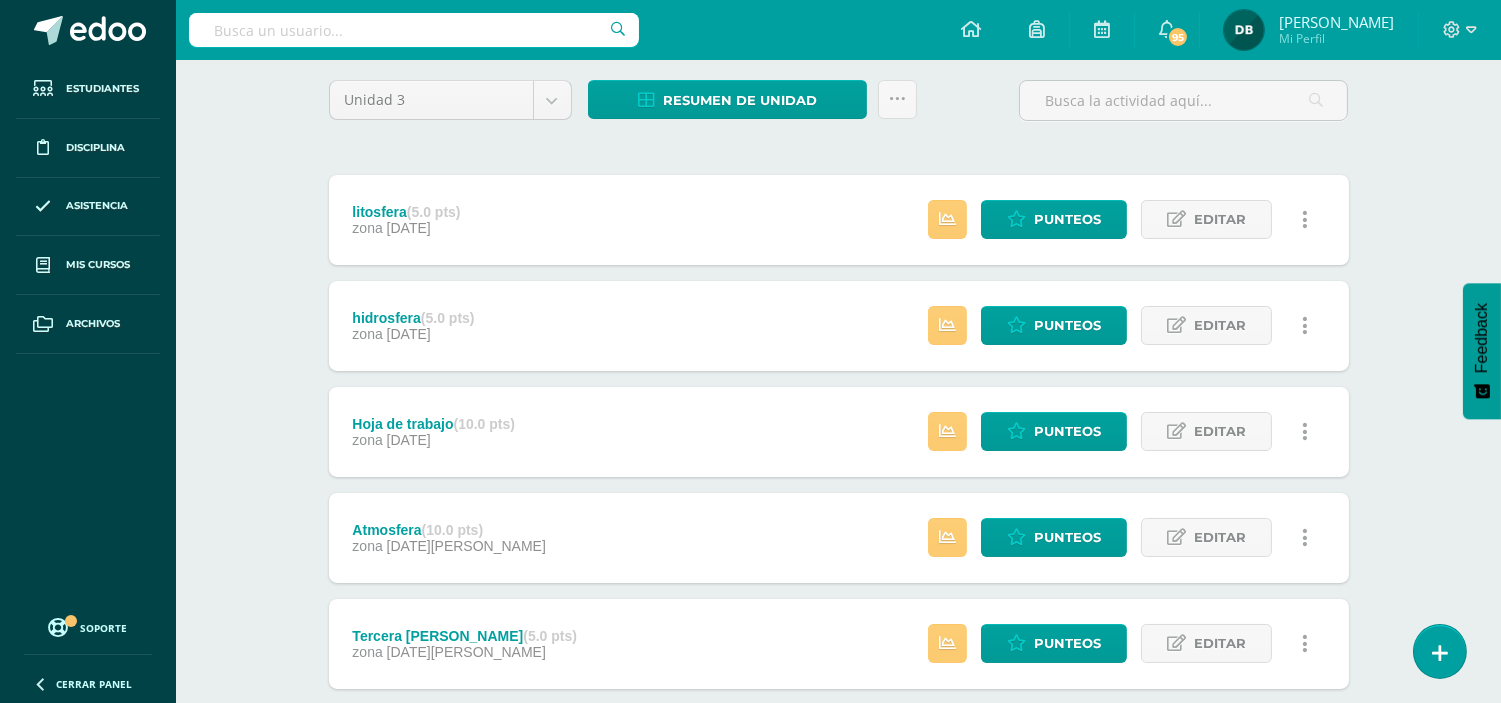 click on "litosfera  (5.0 pts)
zona
10 de Julio
Estatus de Actividad:
13
Estudiantes sin calificar
1
Estudiantes con cero
Media
88.3
Max
100
Min
0
Punteos
Editar" at bounding box center (839, 538) 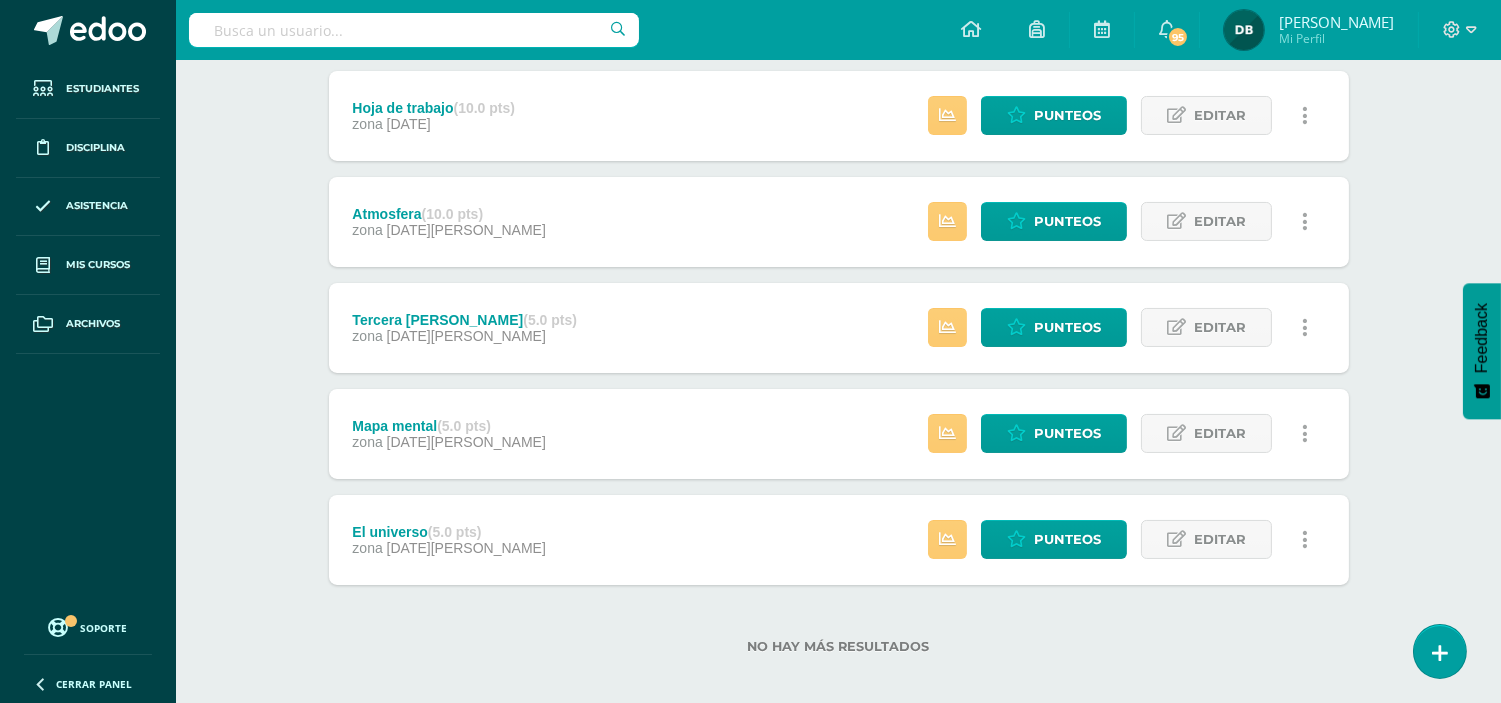 scroll, scrollTop: 475, scrollLeft: 0, axis: vertical 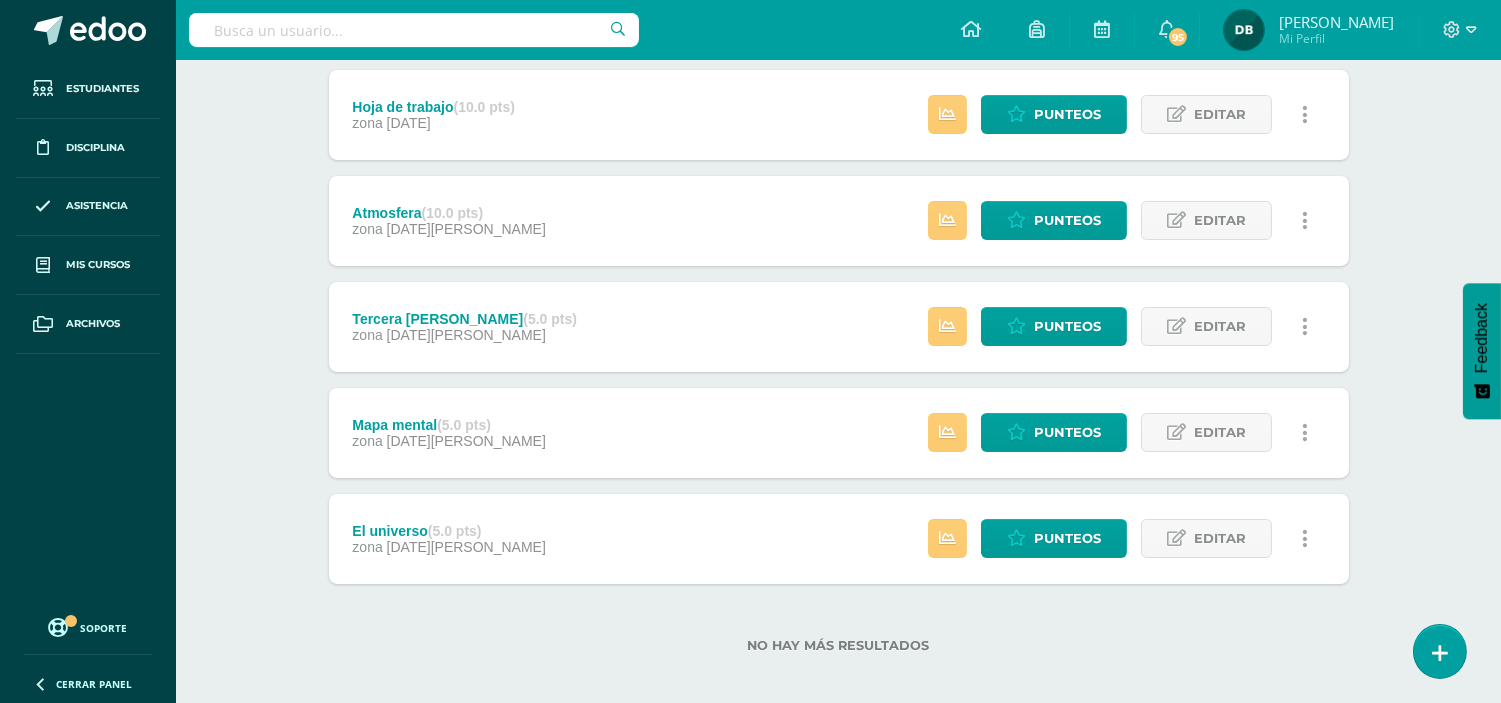 click on "El universo  (5.0 pts)
zona
03 de Julio
Estatus de Actividad:
4
Estudiantes sin calificar
0
Estudiantes con cero
Media
99.0
Max
100
Min
80
Punteos
Editar" at bounding box center [839, 539] 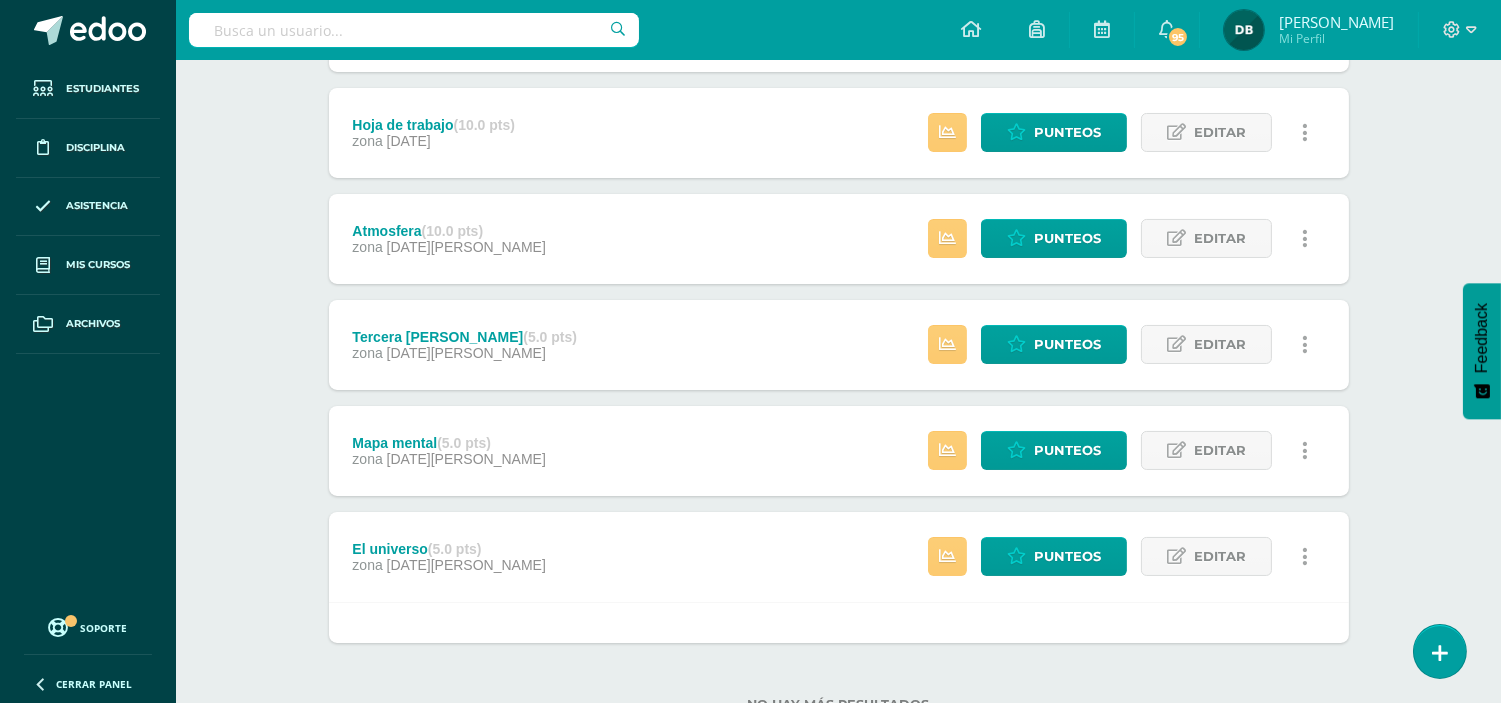 scroll, scrollTop: 456, scrollLeft: 0, axis: vertical 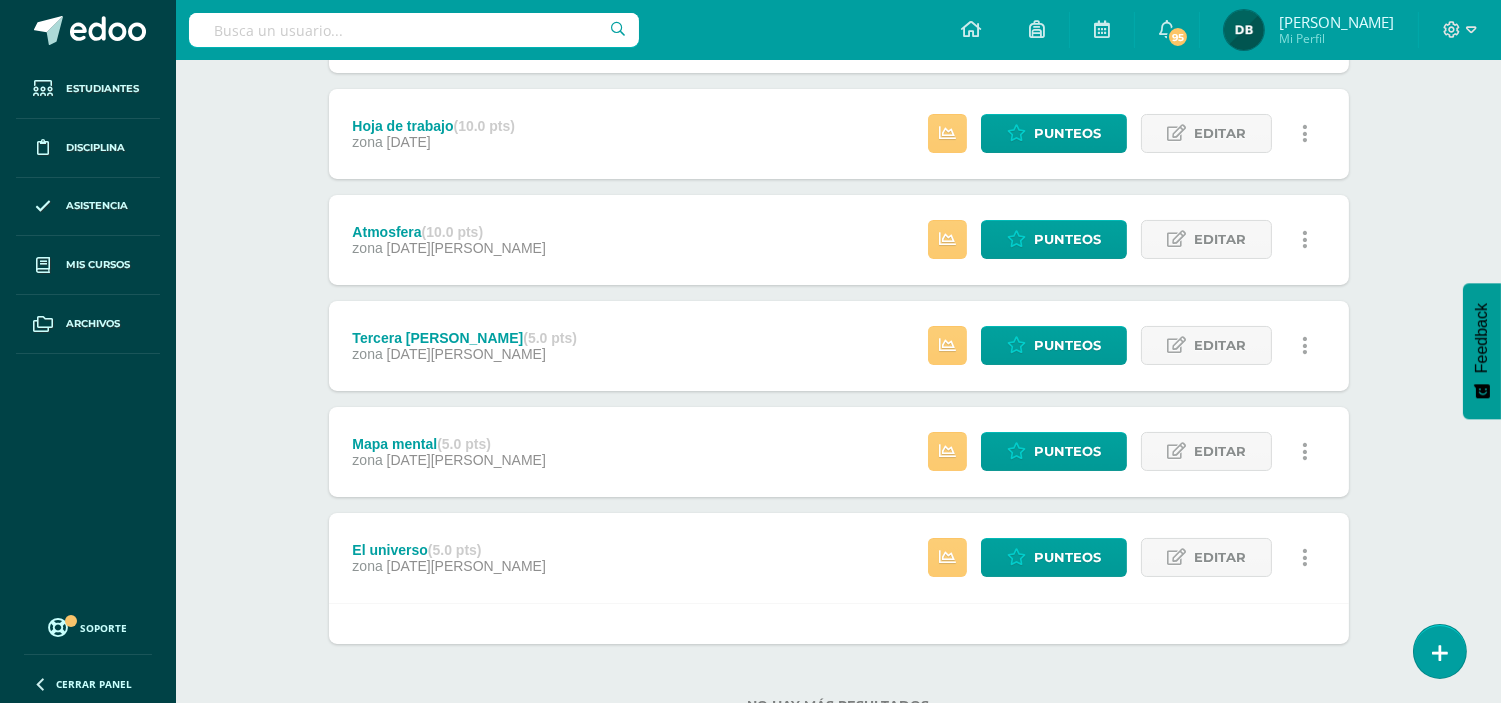 click on "Mapa mental  (5.0 pts)
zona
03 de Julio
Estatus de Actividad:
4
Estudiantes sin calificar
0
Estudiantes con cero
Media
95.2
Max
100
Min
60
Punteos
Editar" at bounding box center [839, 452] 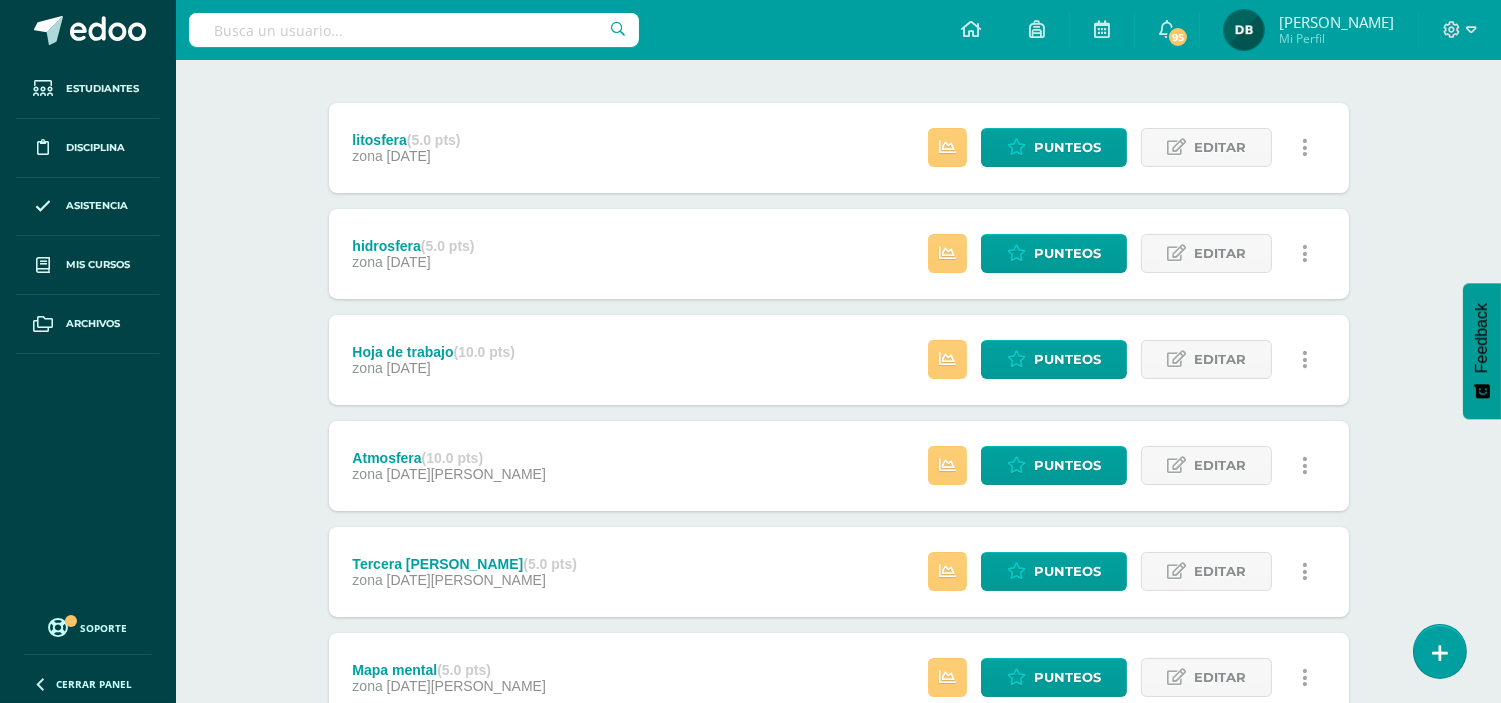 scroll, scrollTop: 0, scrollLeft: 0, axis: both 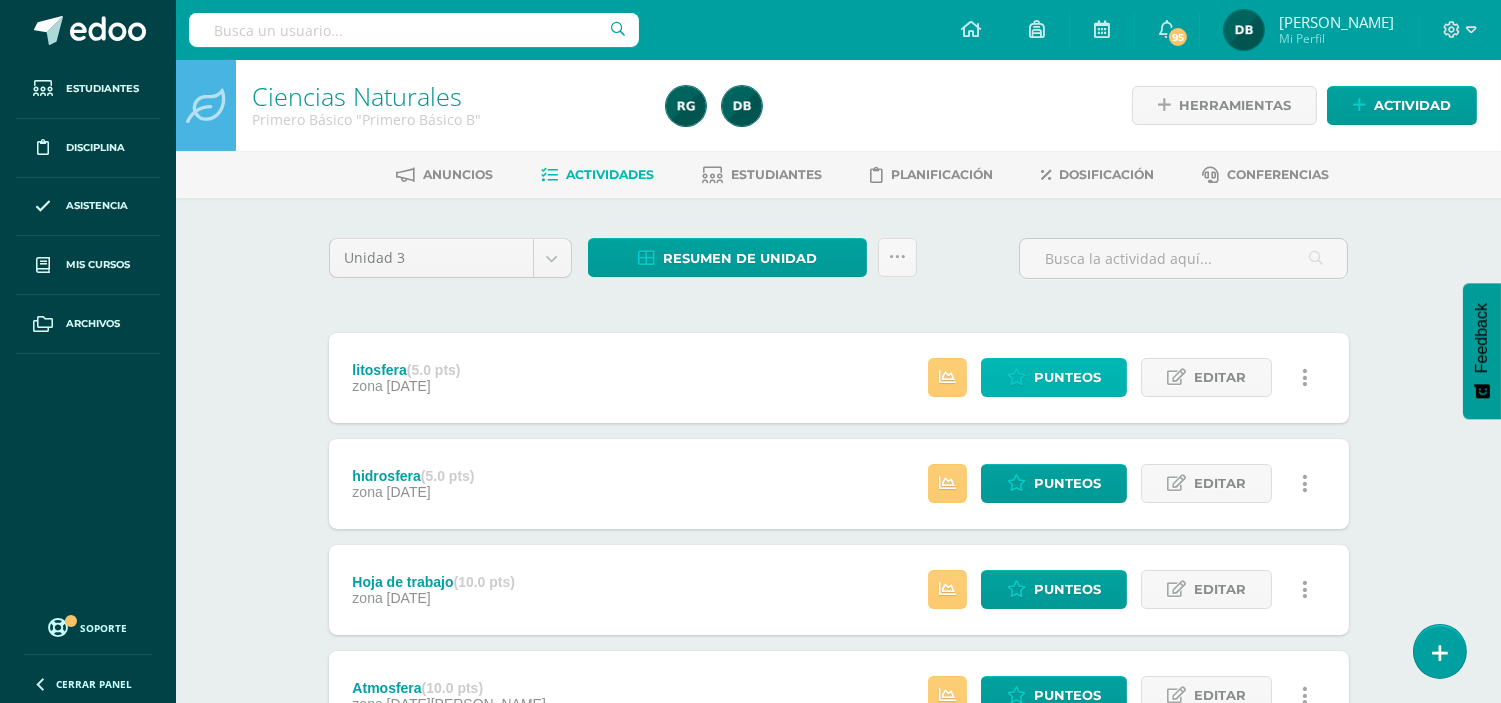 click on "Punteos" at bounding box center (1067, 377) 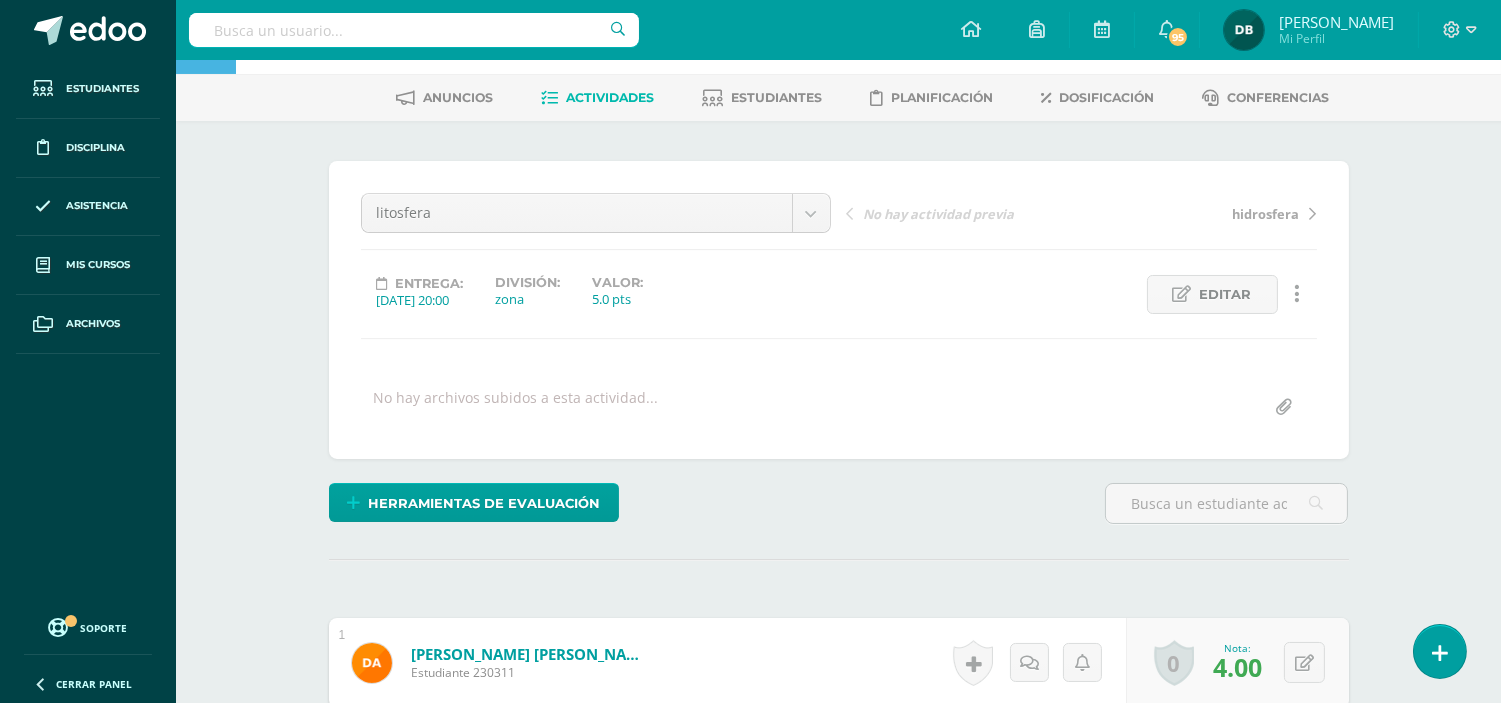 scroll, scrollTop: 0, scrollLeft: 0, axis: both 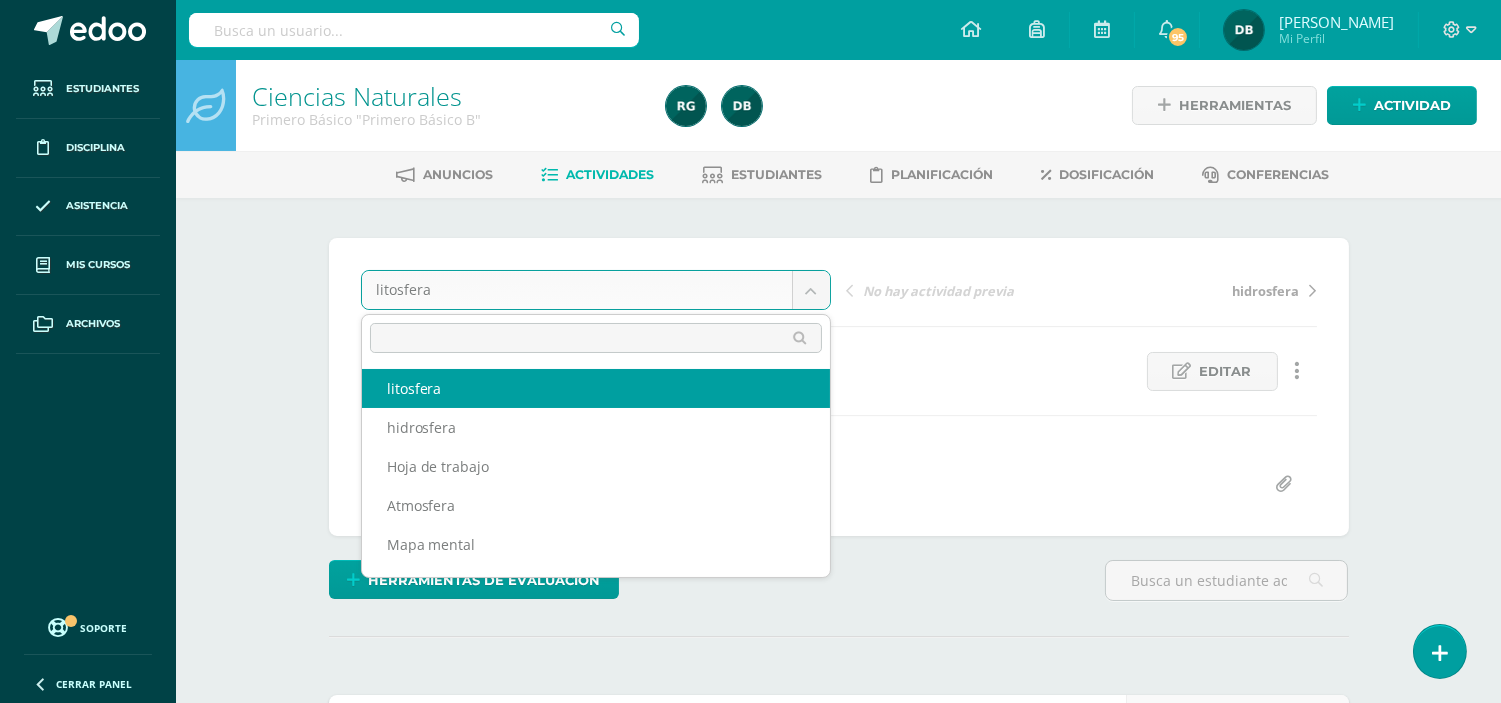 click on "Estudiantes Disciplina Asistencia Mis cursos Archivos Soporte
Centro de ayuda
Últimas actualizaciones
10+ Cerrar panel
Ciencias Naturales
Primero
Básico
"Primero Básico A"
Actividades Estudiantes Planificación Dosificación
Emprendimiento para la Productividad
Primero
Básico
"Primero Básico A"
Actividades Estudiantes Planificación Dosificación
Ciencias Naturales
Primero
Básico
"Primero Básico B"
Actividades Estudiantes Planificación Dosificación Actividades Estudiantes Planificación Actividades" at bounding box center (750, 1779) 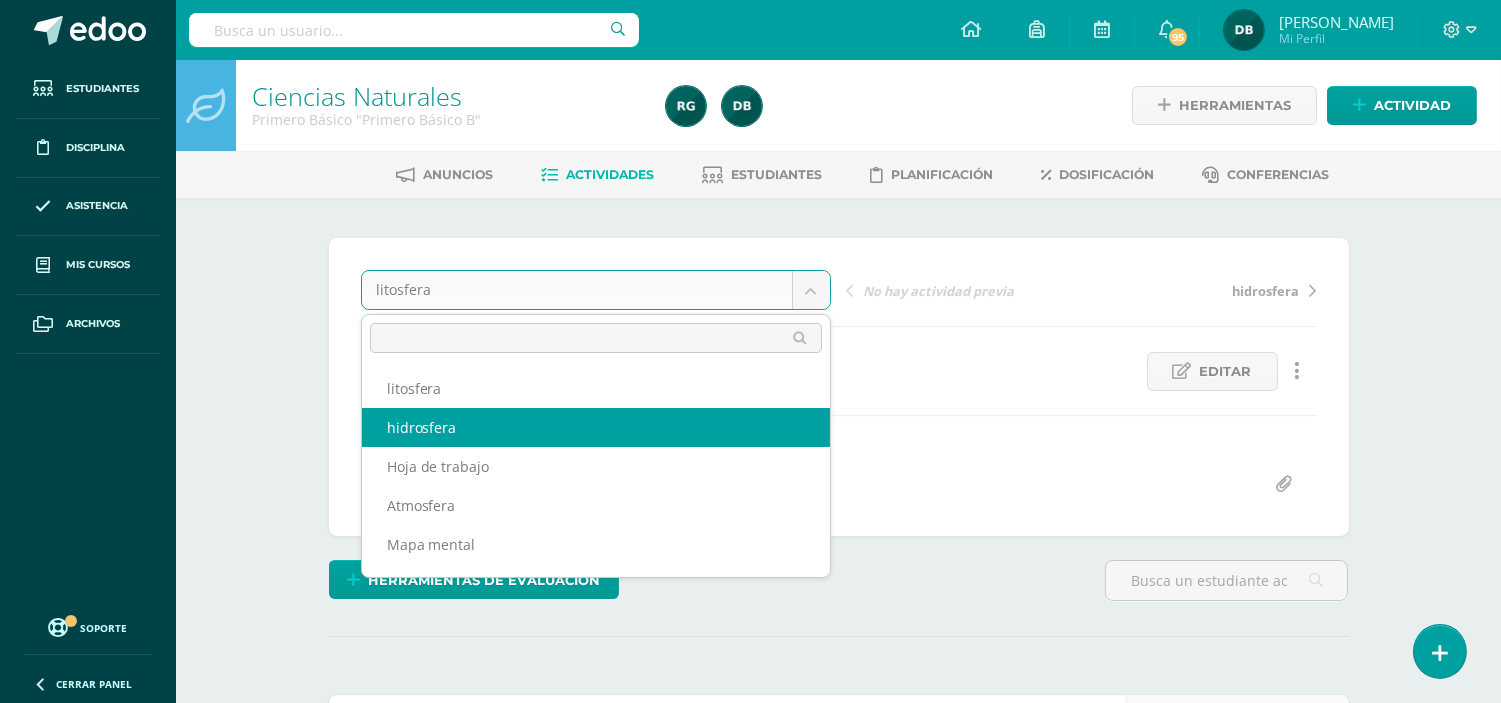 select on "/dashboard/teacher/grade-activity/104685/" 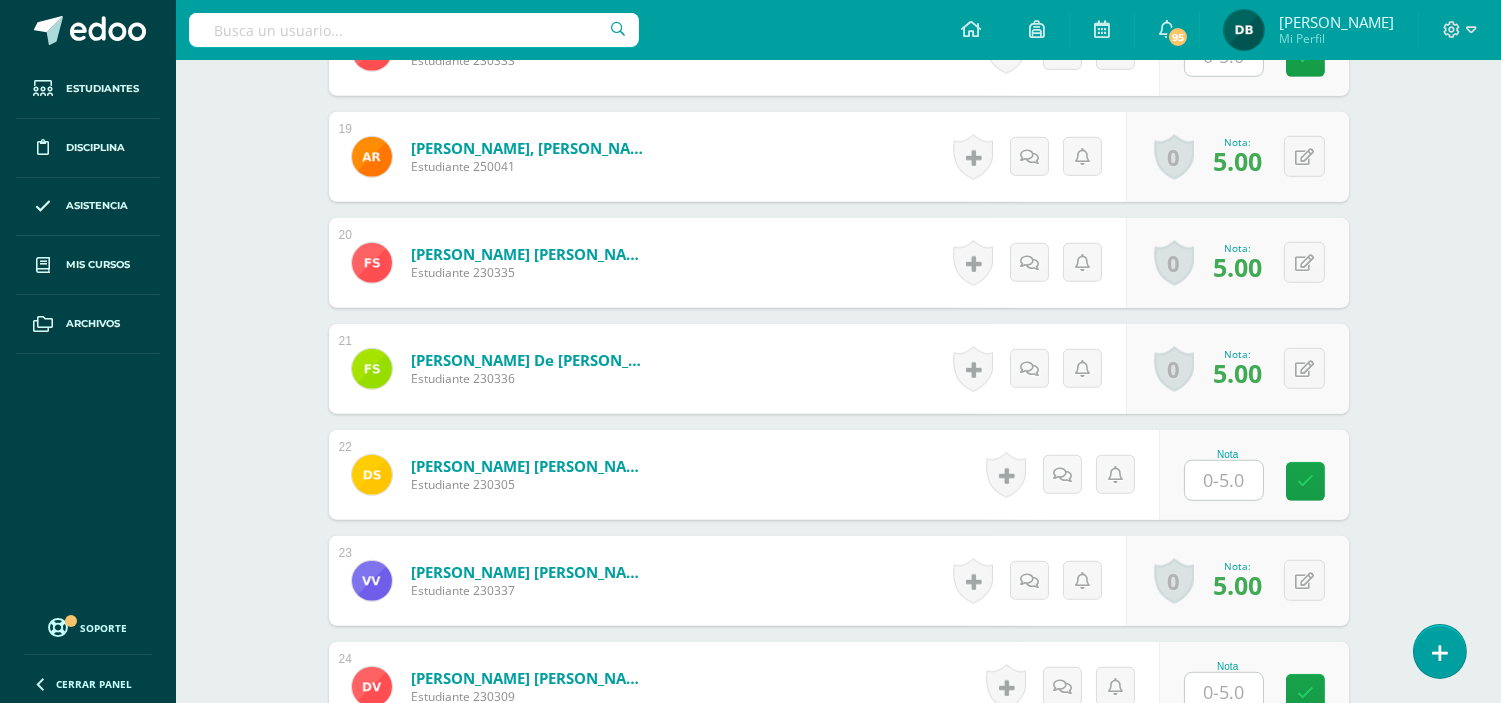 scroll, scrollTop: 2493, scrollLeft: 0, axis: vertical 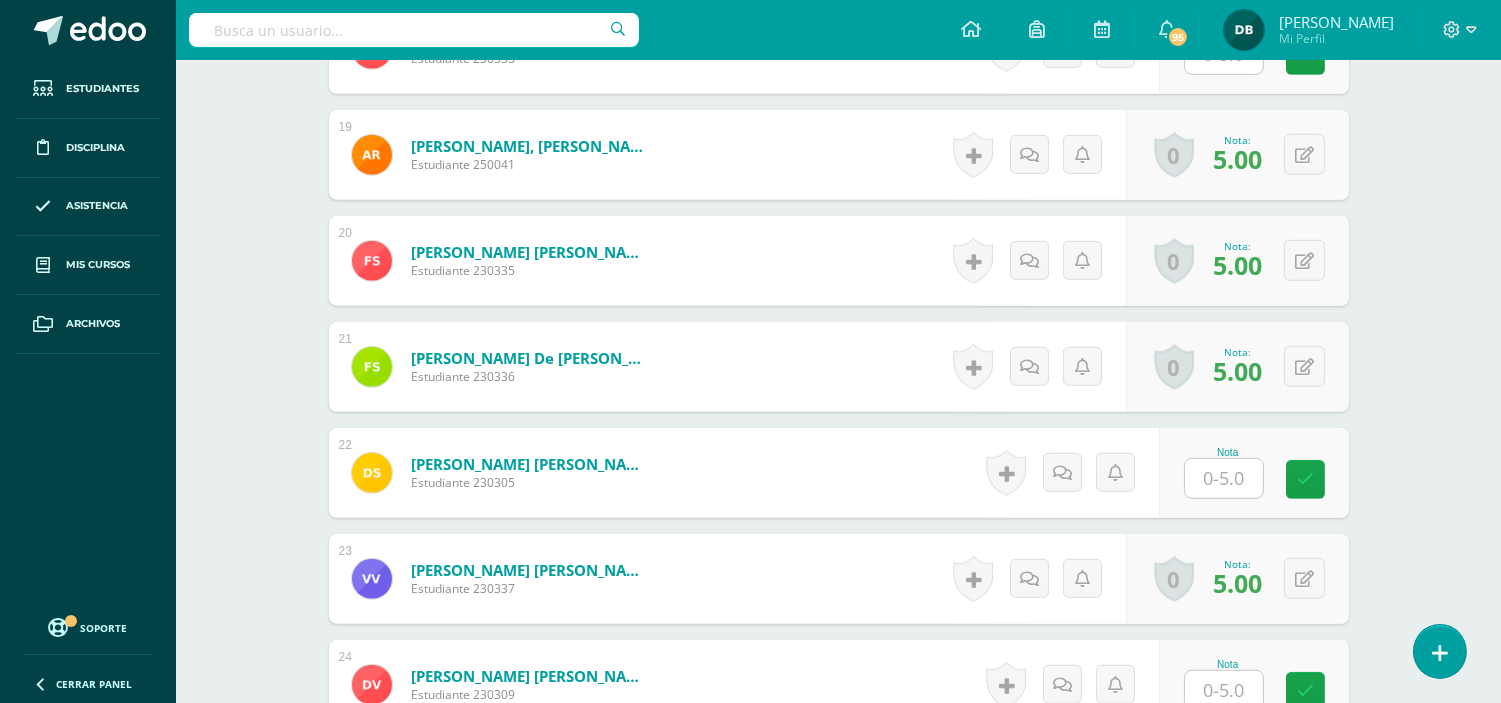 click on "1
Aguirre Franco, Diana Nicolle
Estudiante  230311
Nota
5.00
0
Logros
Logros obtenidos" at bounding box center (839, -481) 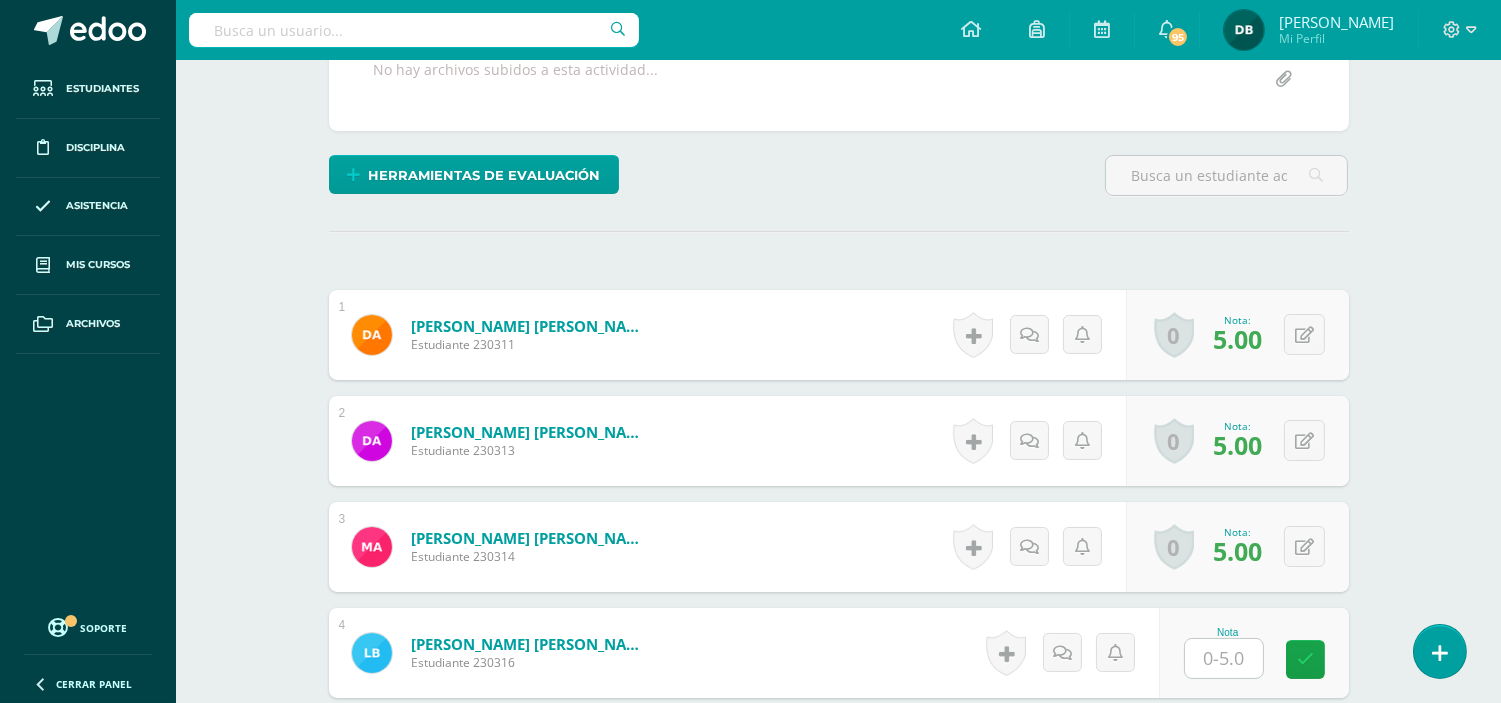 scroll, scrollTop: 0, scrollLeft: 0, axis: both 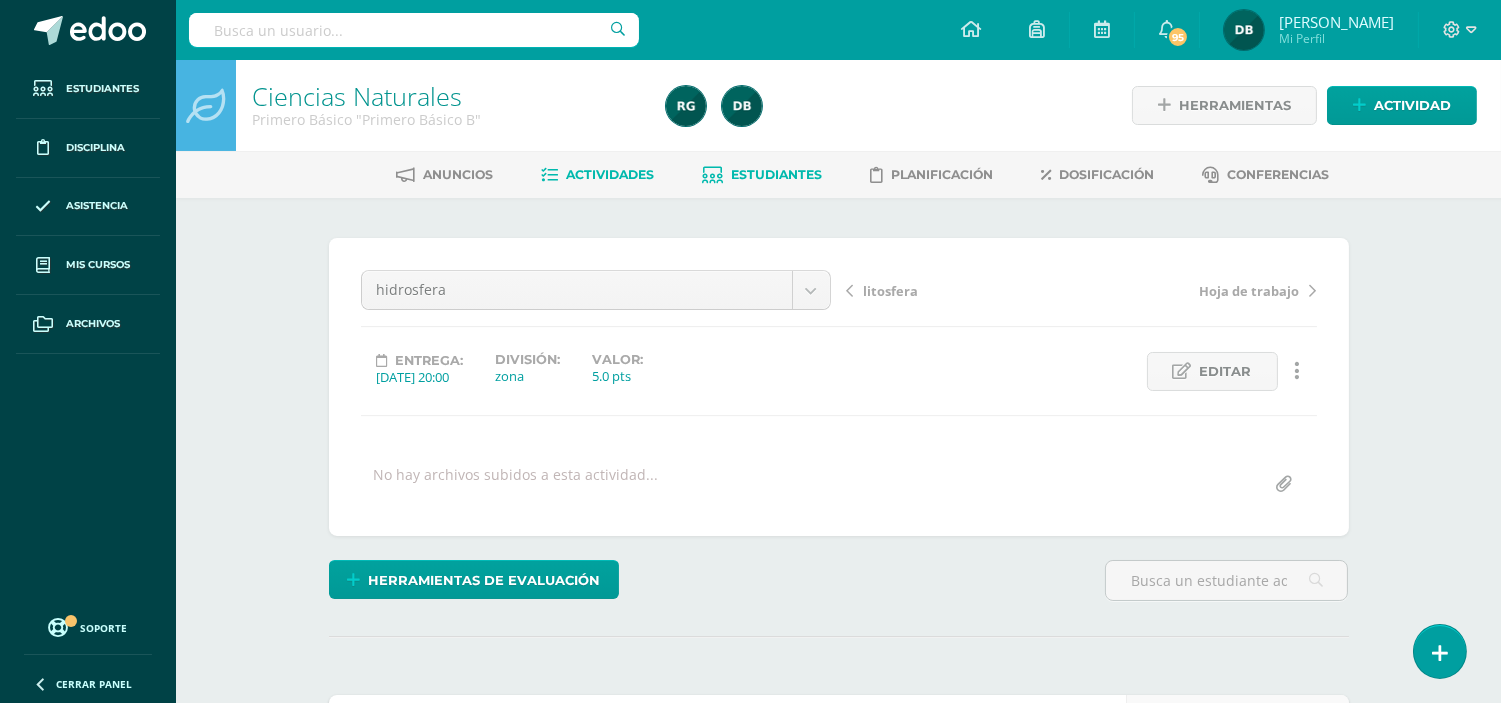 click on "Estudiantes" at bounding box center [776, 174] 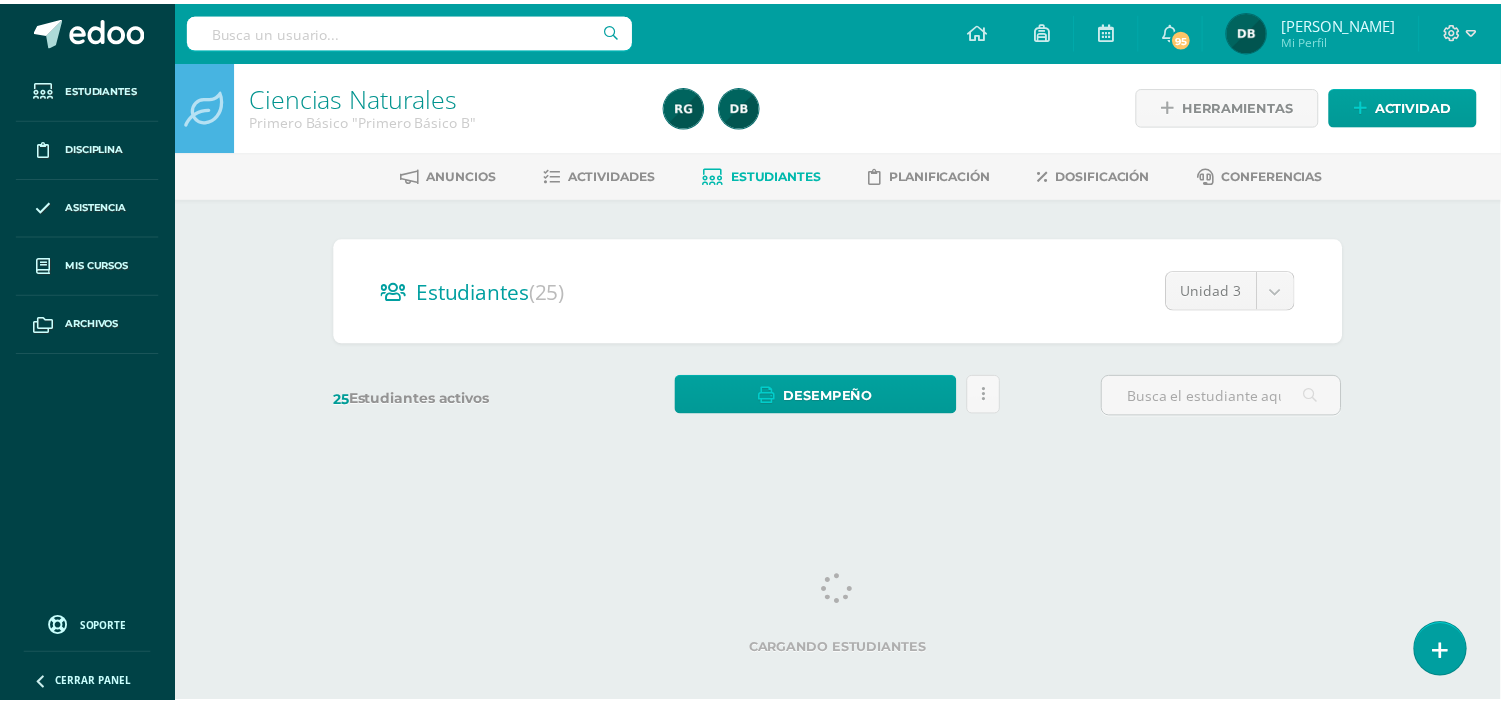 scroll, scrollTop: 0, scrollLeft: 0, axis: both 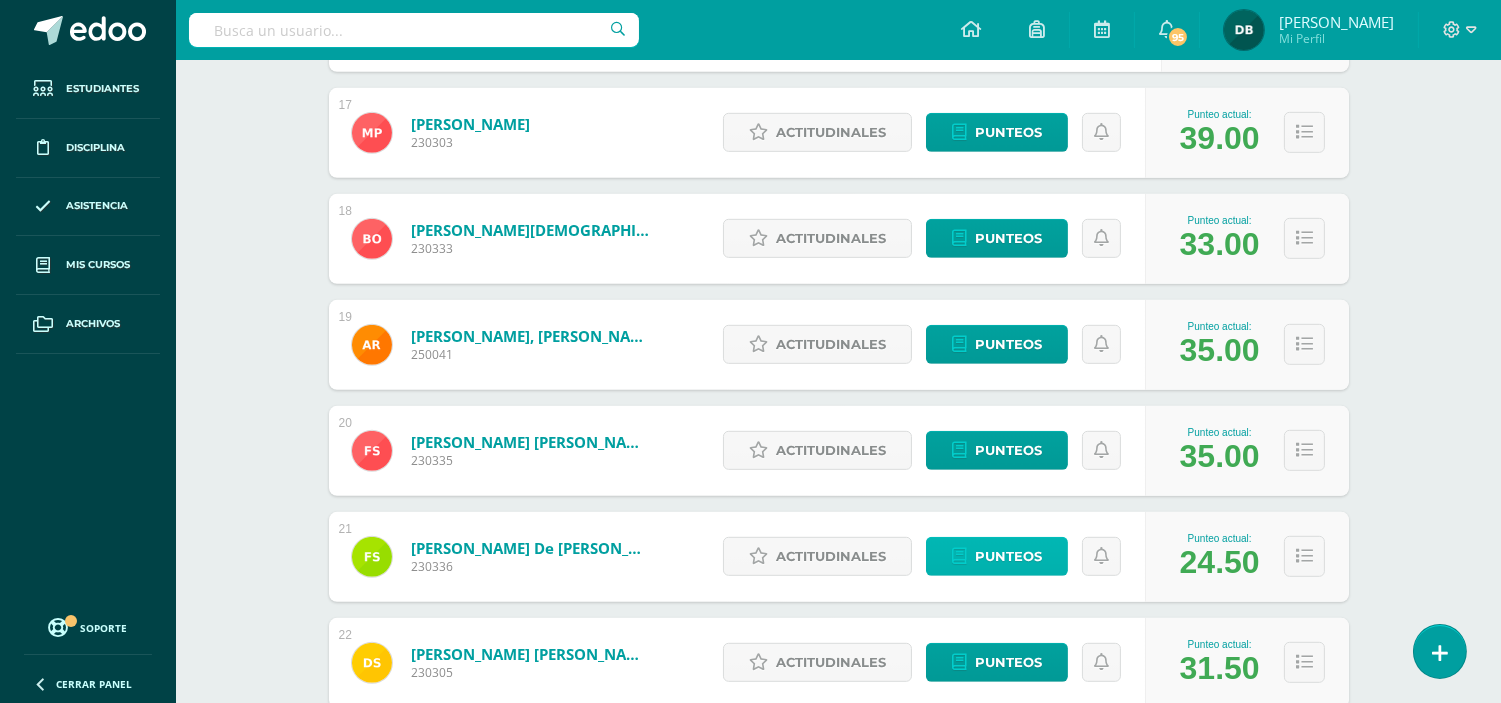 click on "Punteos" at bounding box center [1008, 556] 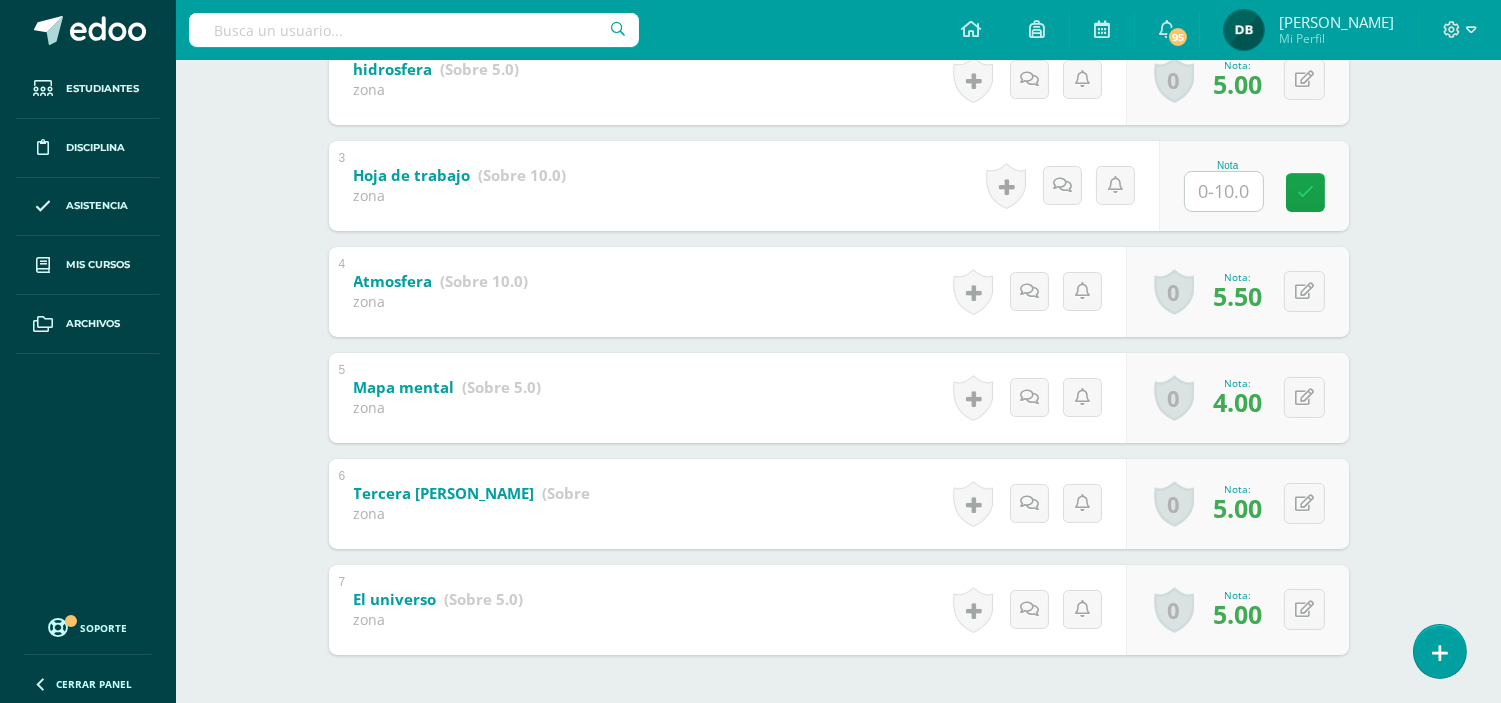 scroll, scrollTop: 654, scrollLeft: 0, axis: vertical 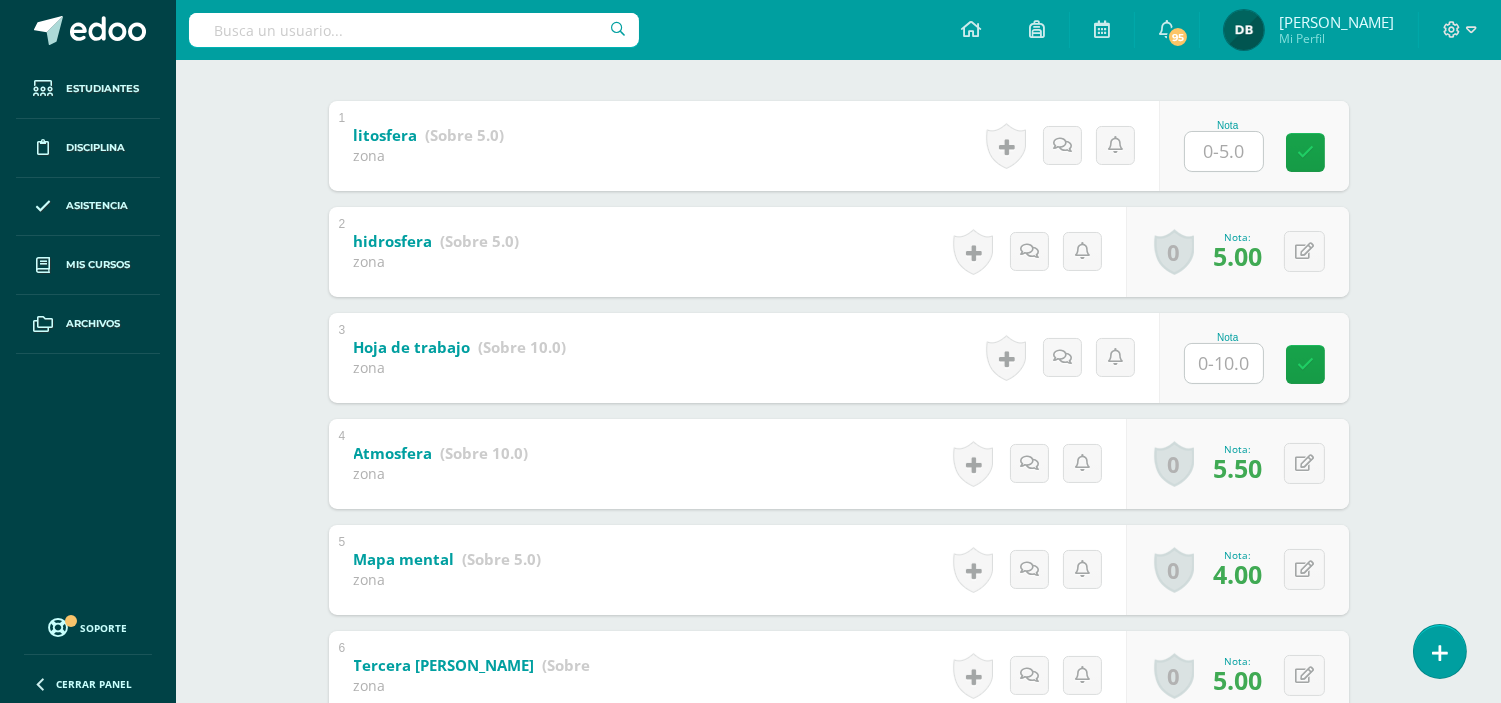 click on "(100%) Todas las actividades de esta unidad                             Todas las actividades de esta unidad
Actividades en zona
Actividades en examen
Desempeño
Descargar como HTML
Descargar como PDF
1
litosfera
(Sobre 5.0)
zona
Nota
2" at bounding box center [839, 466] 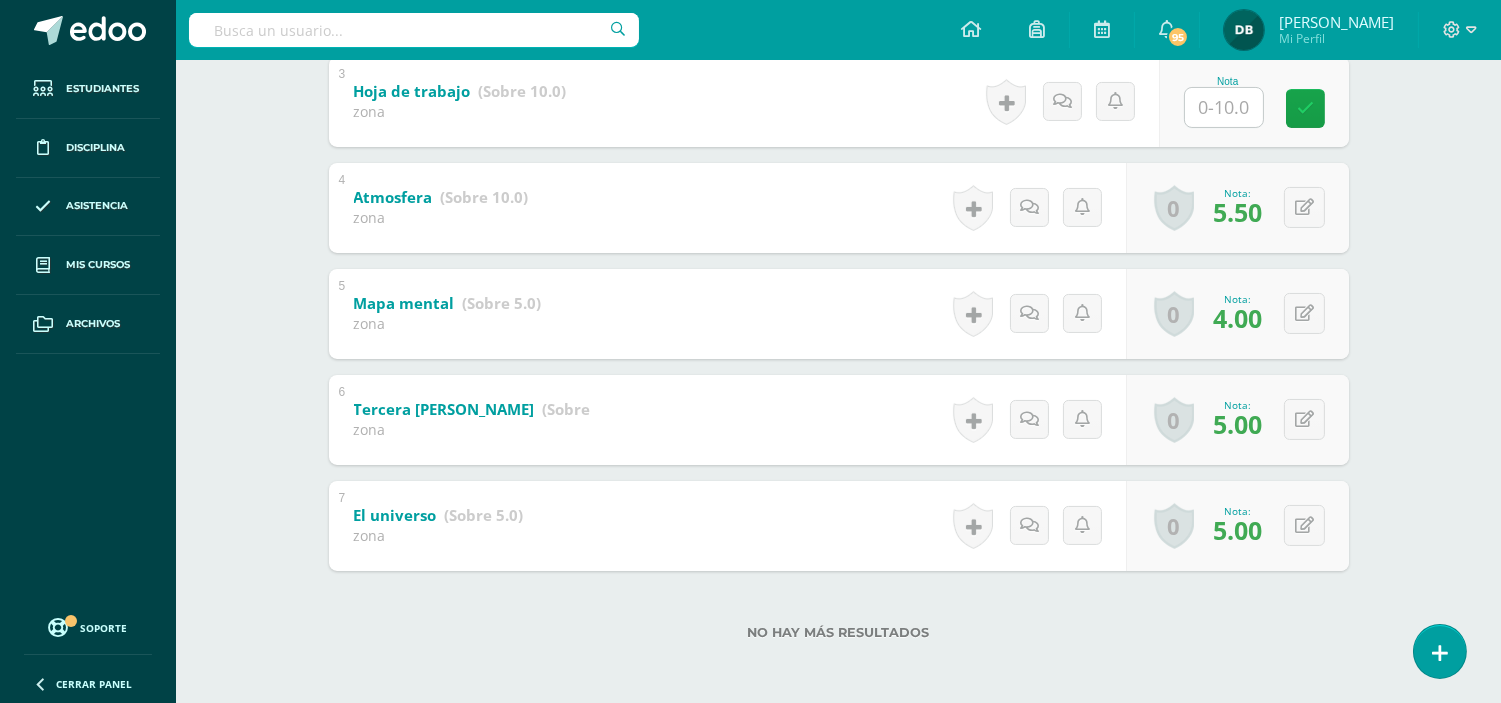 scroll, scrollTop: 0, scrollLeft: 0, axis: both 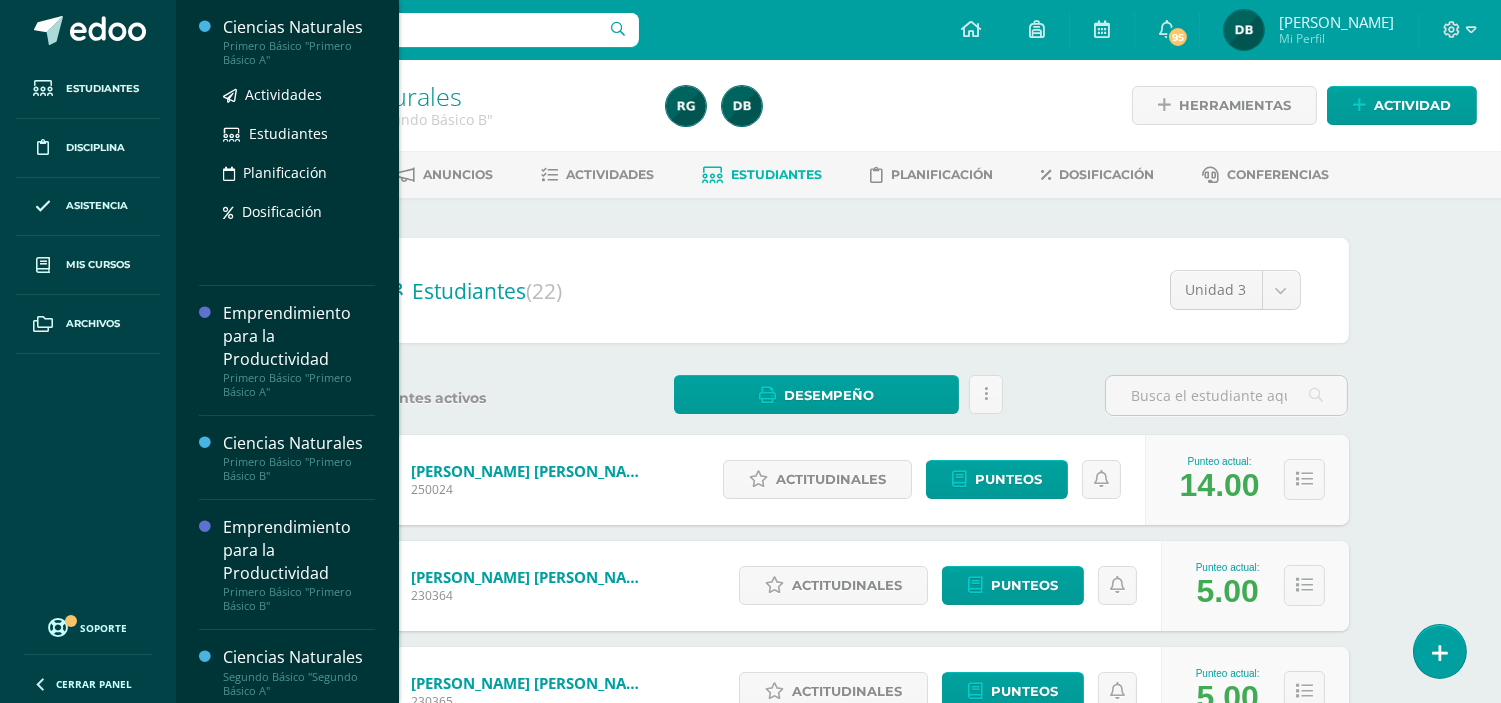 click on "Primero
Básico
"Primero Básico A"" at bounding box center [299, 53] 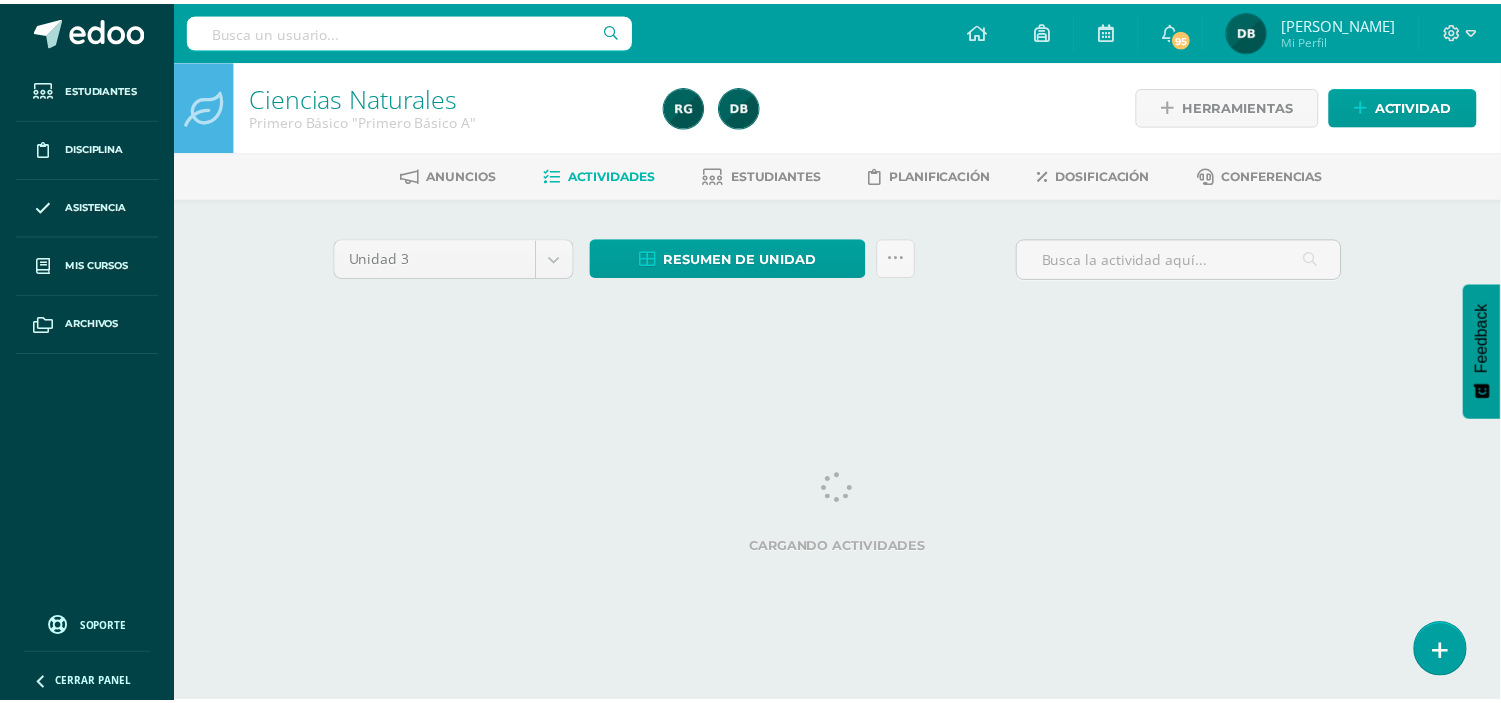 scroll, scrollTop: 0, scrollLeft: 0, axis: both 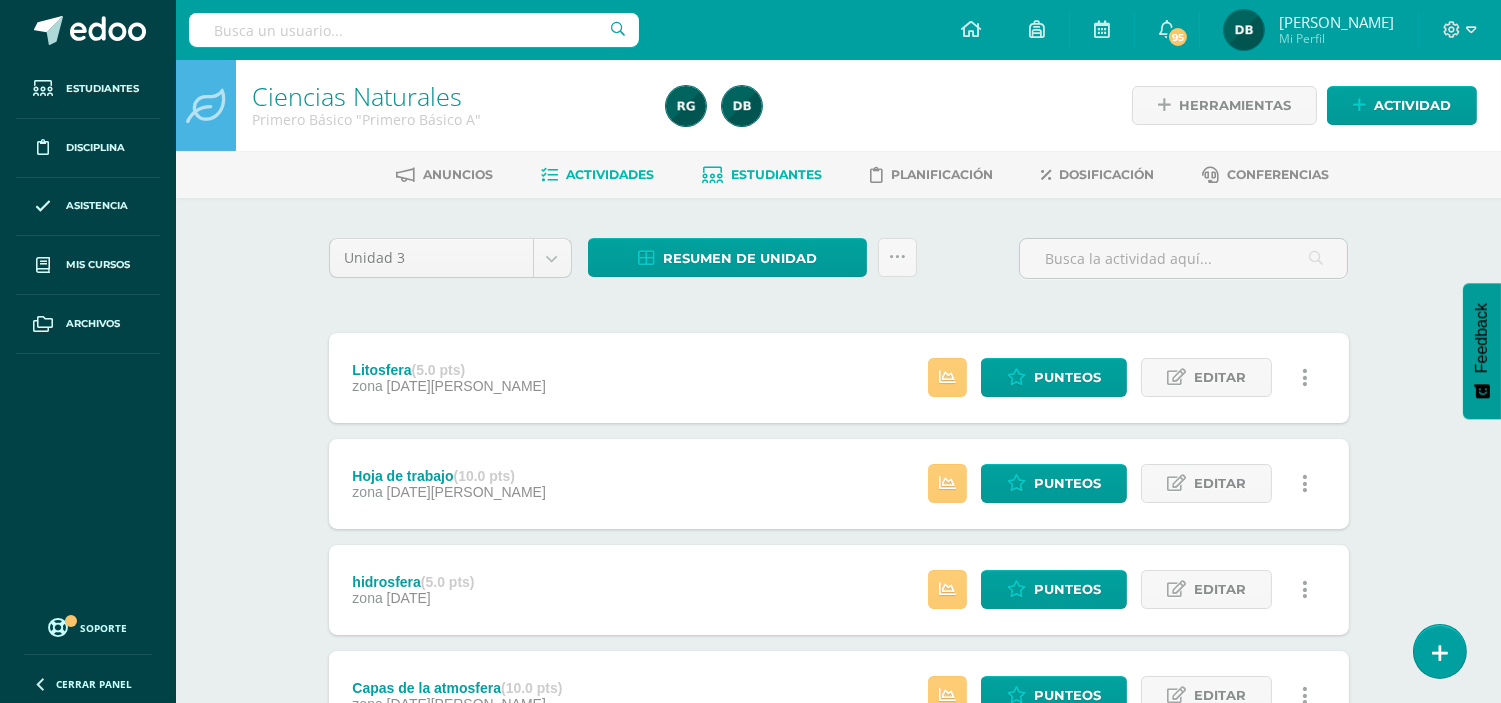 click on "Estudiantes" at bounding box center [762, 175] 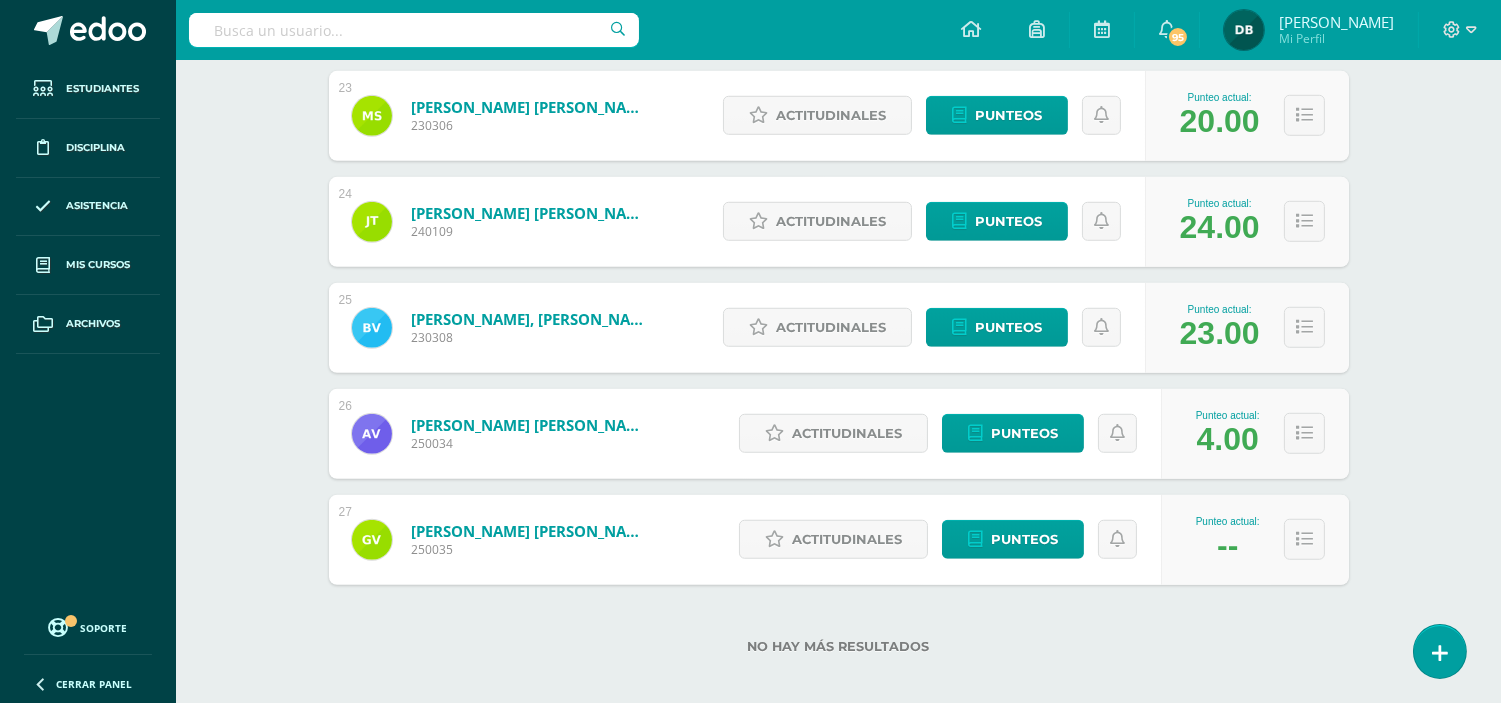 scroll, scrollTop: 2708, scrollLeft: 0, axis: vertical 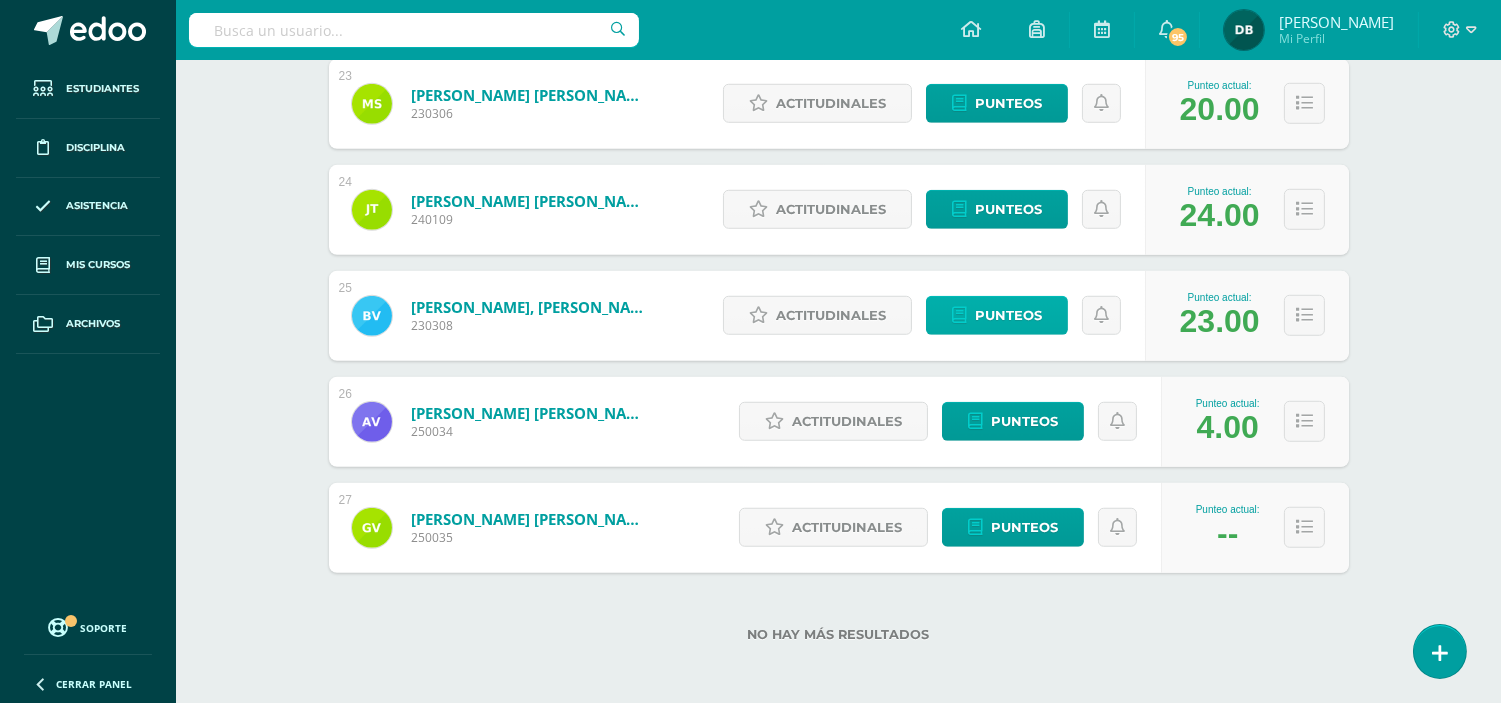 type on "0" 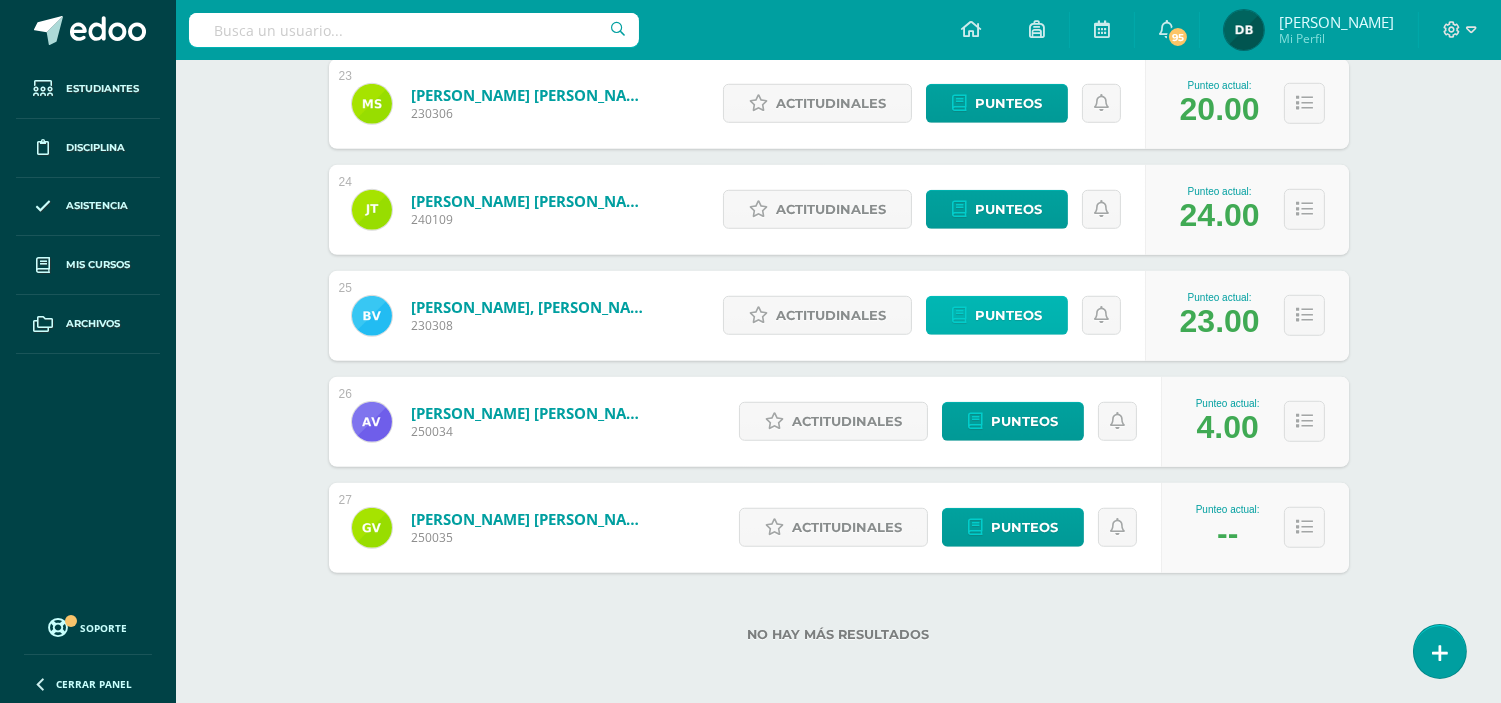 click on "Punteos" at bounding box center [1008, 315] 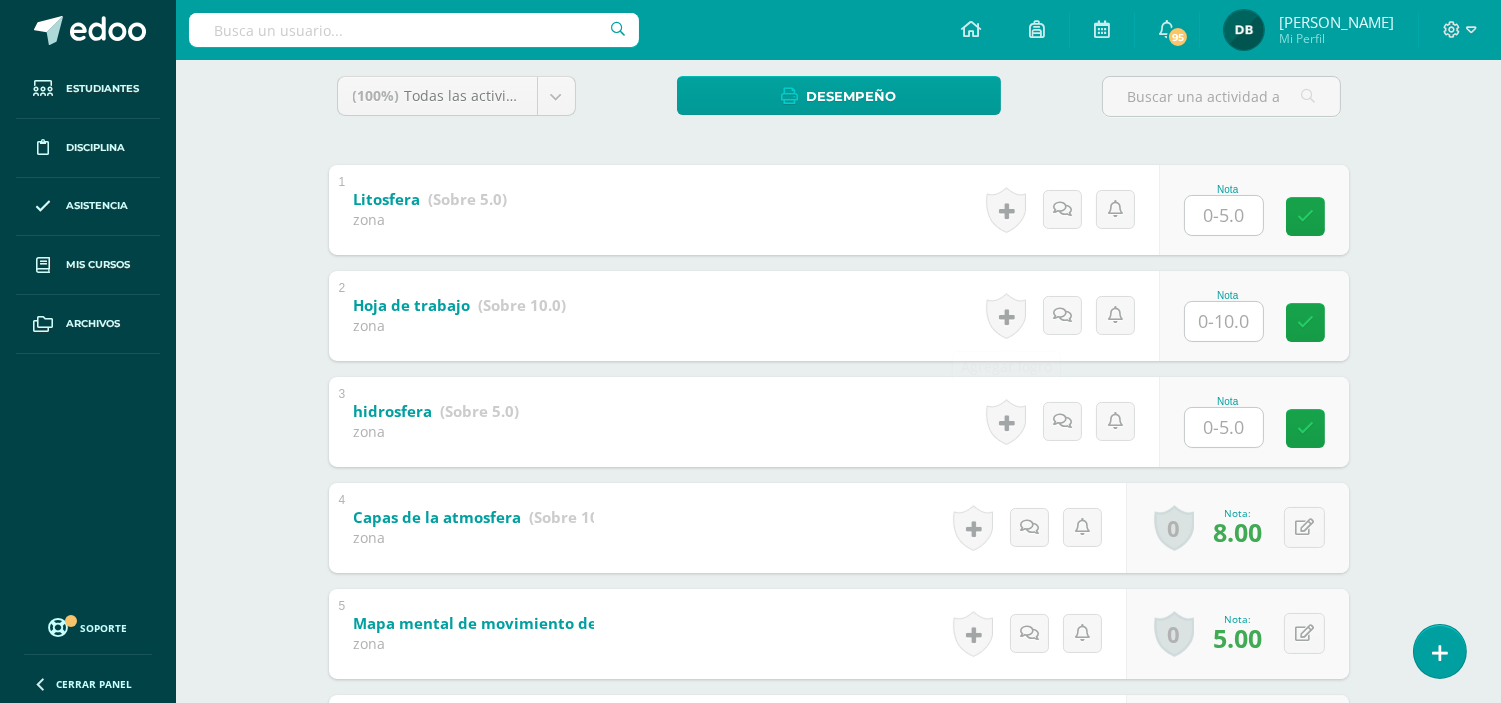 scroll, scrollTop: 332, scrollLeft: 0, axis: vertical 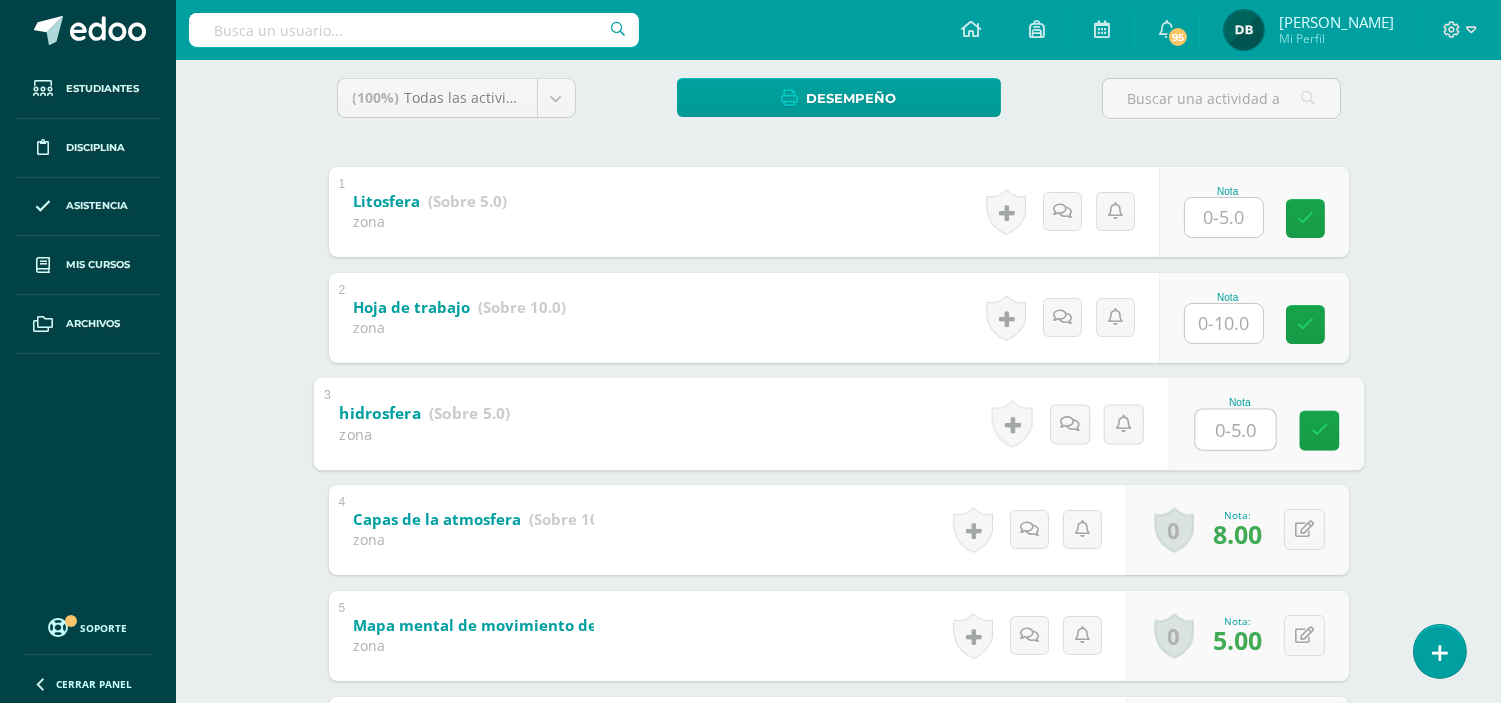 click at bounding box center [1235, 429] 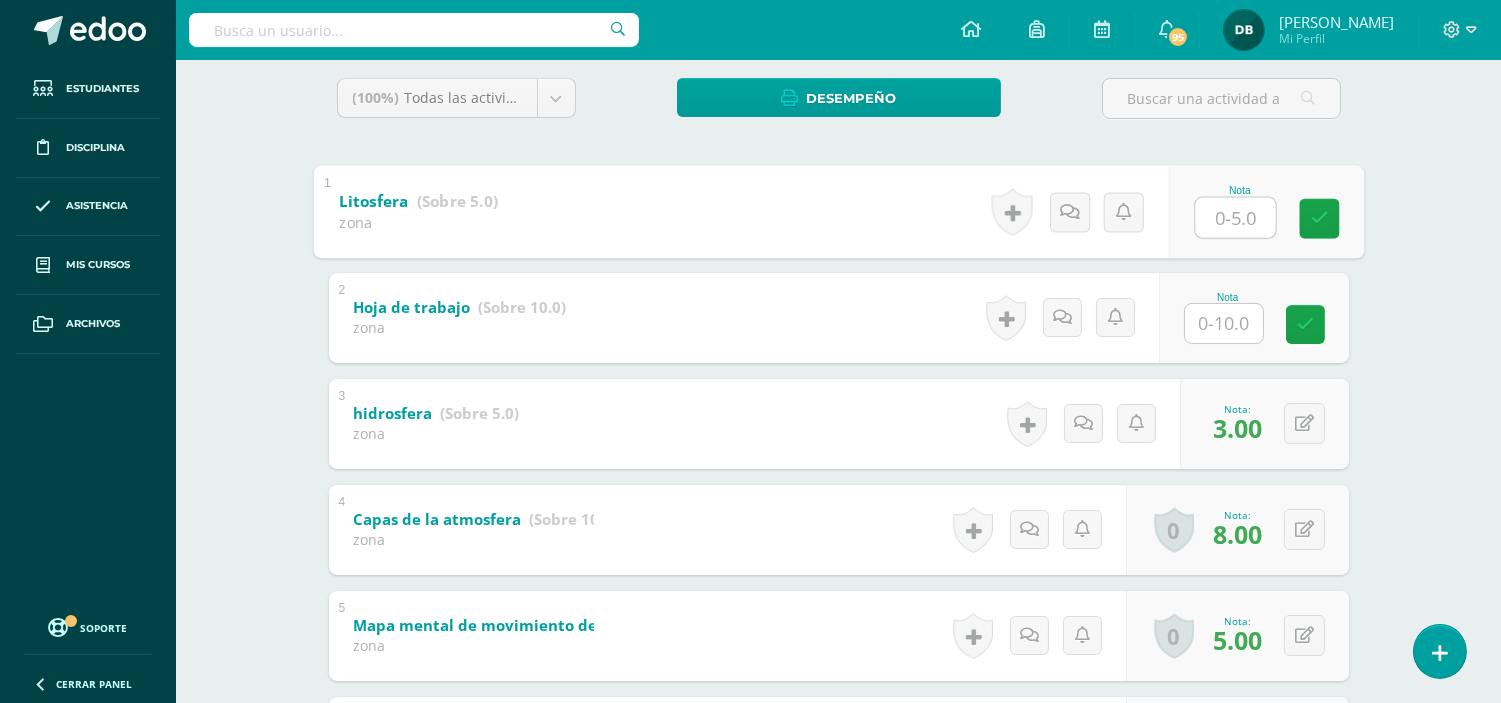 click at bounding box center [1235, 217] 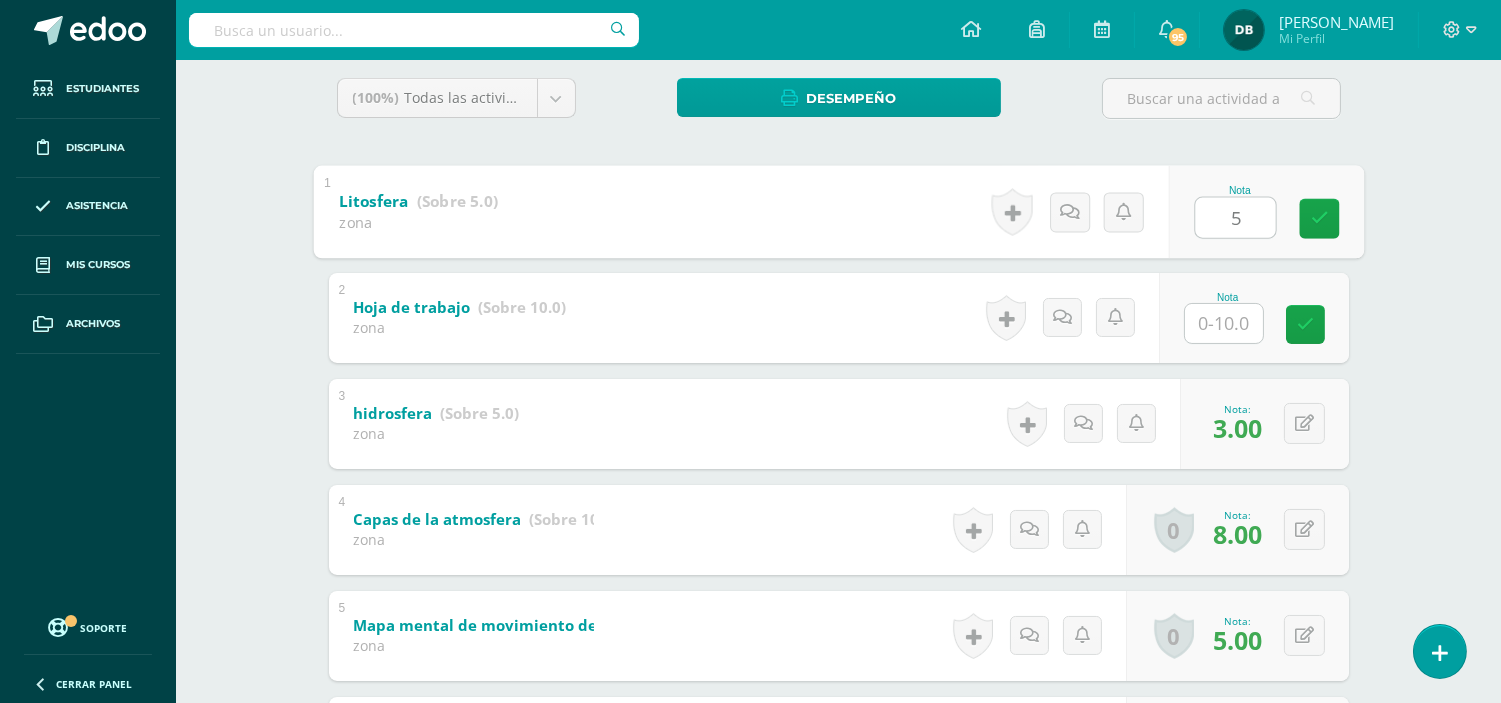 type on "5" 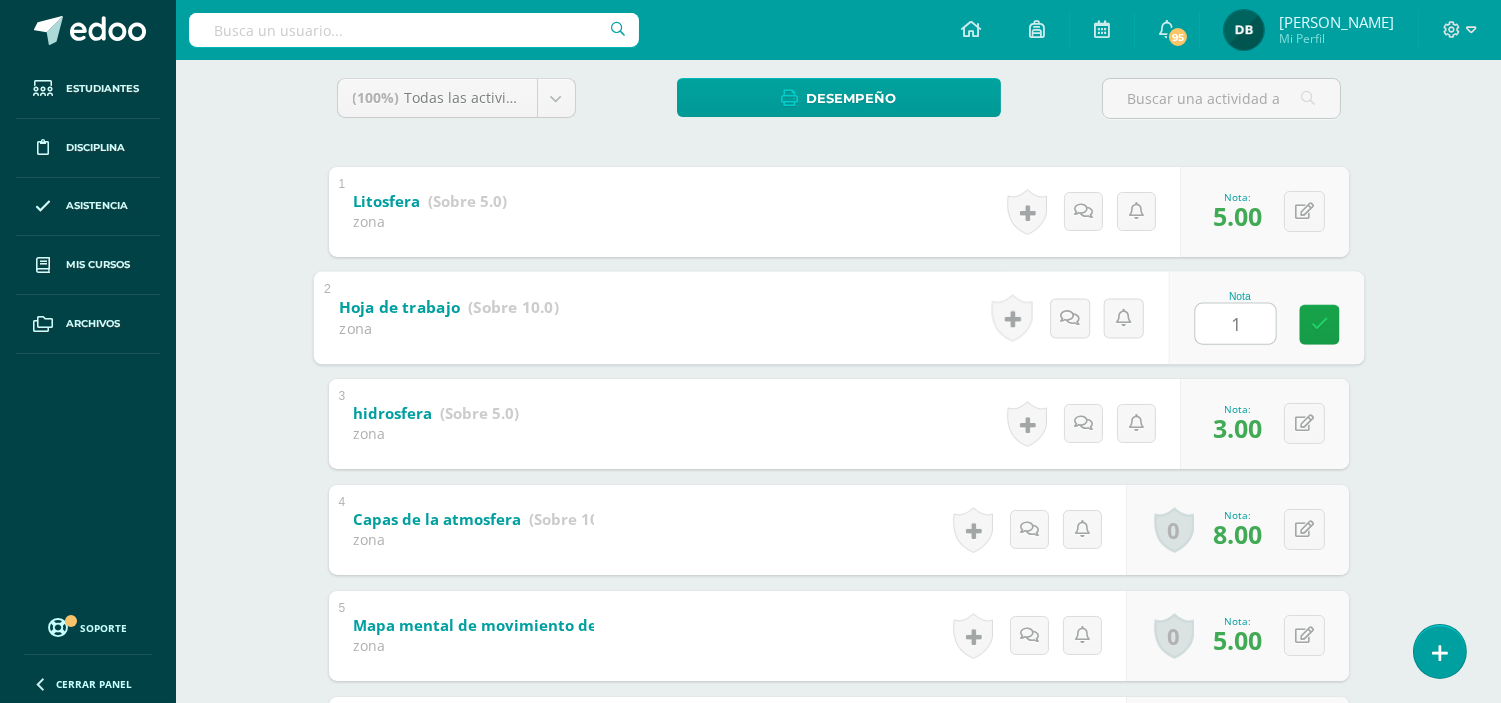 type on "10" 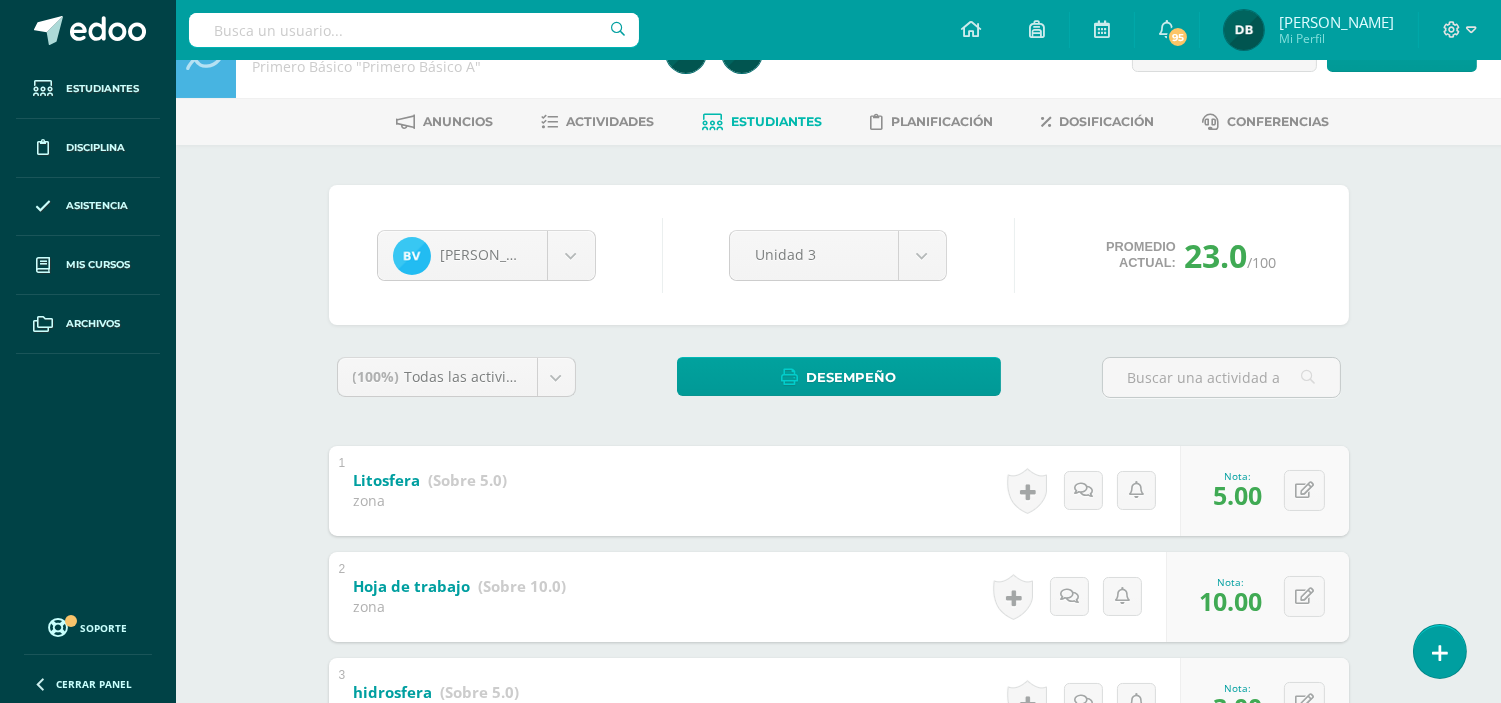scroll, scrollTop: 0, scrollLeft: 0, axis: both 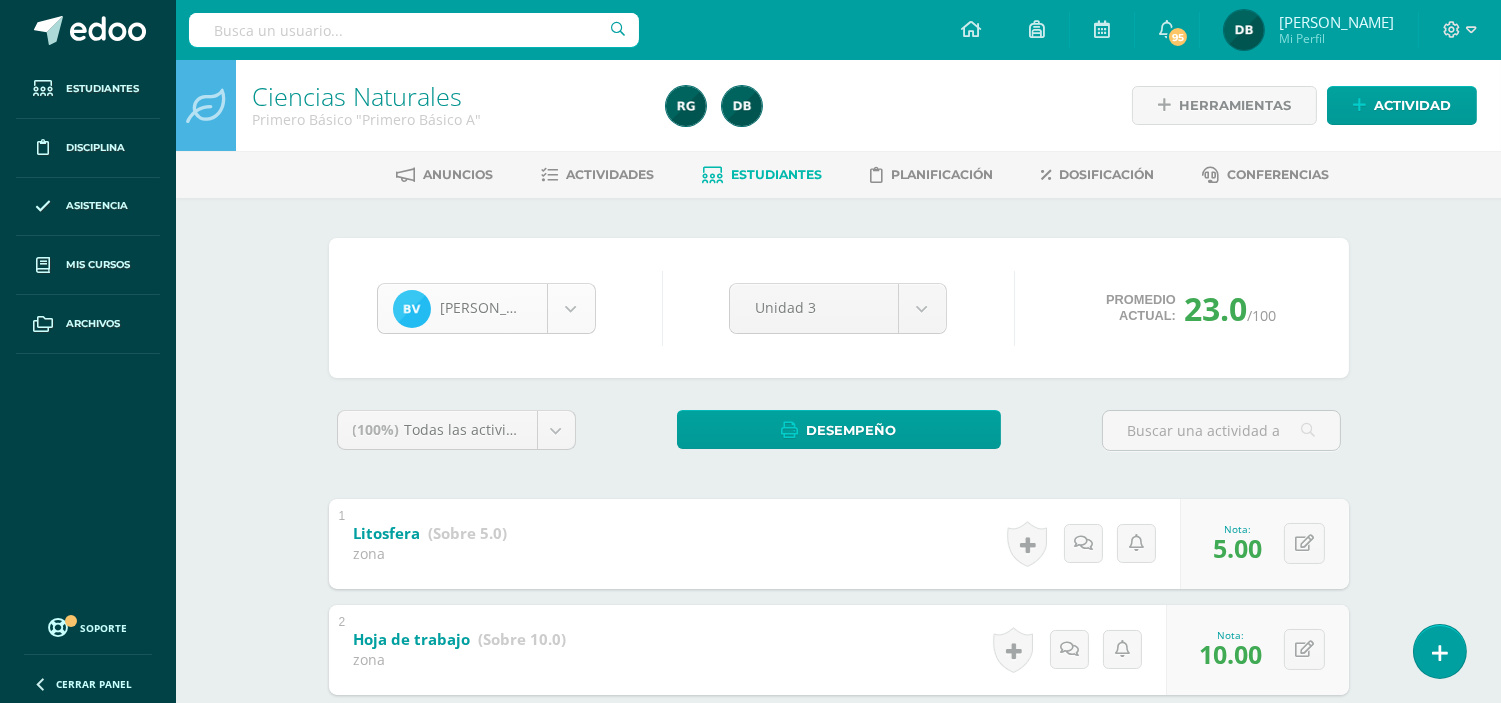click on "Estudiantes Disciplina Asistencia Mis cursos Archivos Soporte
Centro de ayuda
Últimas actualizaciones
10+ Cerrar panel
Ciencias Naturales
Primero
Básico
"Primero Básico A"
Actividades Estudiantes Planificación Dosificación
Emprendimiento para la Productividad
Primero
Básico
"Primero Básico A"
Actividades Estudiantes Planificación Dosificación
Ciencias Naturales
Primero
Básico
"Primero Básico B"
Actividades Estudiantes Planificación Dosificación Actividades Estudiantes Planificación Actividades" at bounding box center [750, 679] 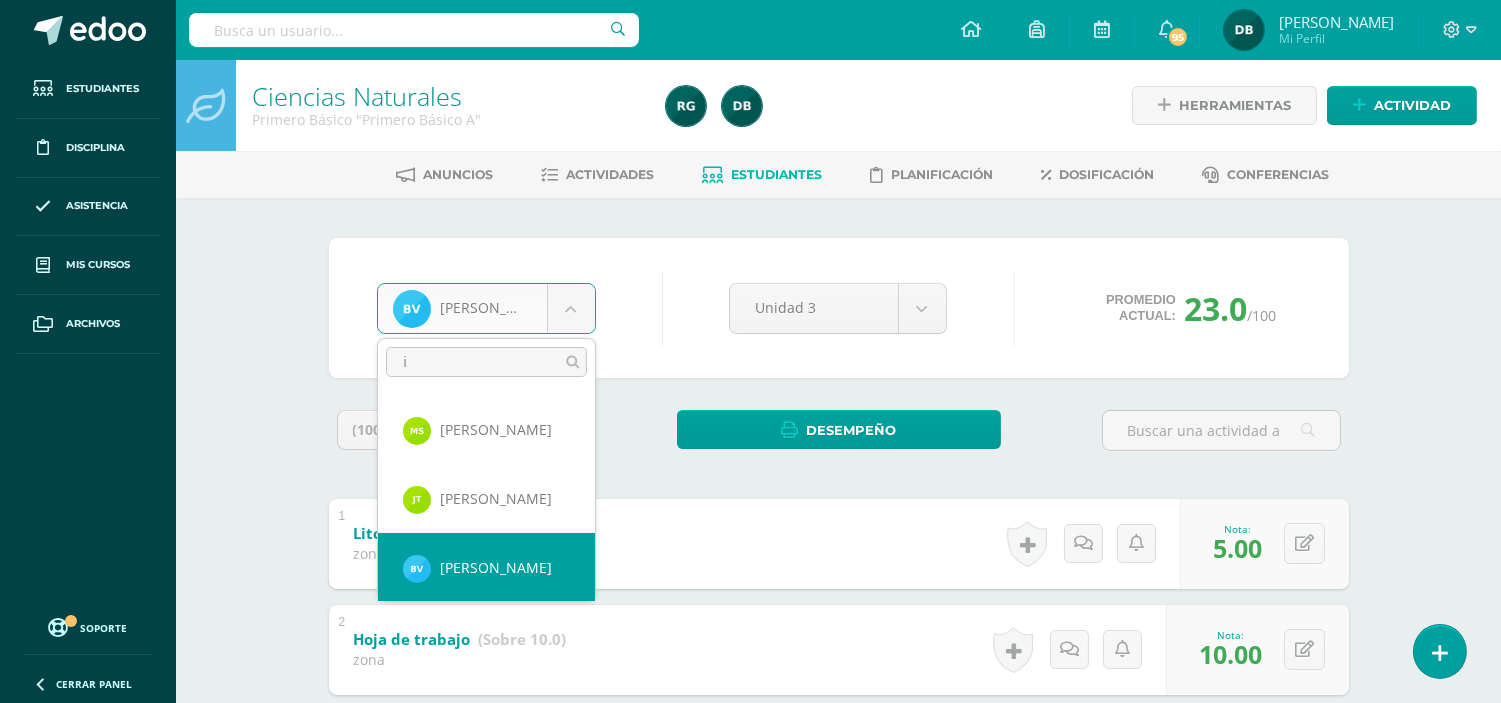 scroll, scrollTop: 0, scrollLeft: 0, axis: both 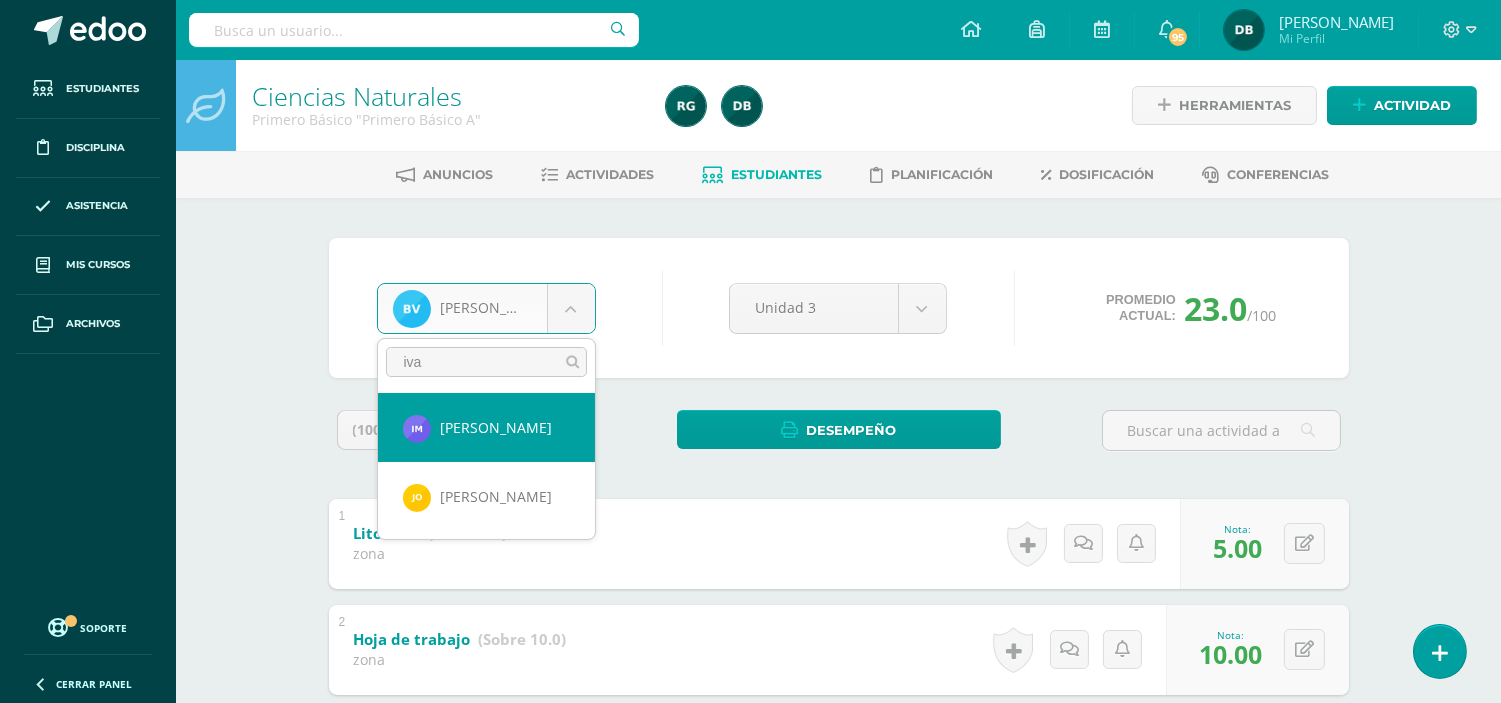 type on "iva" 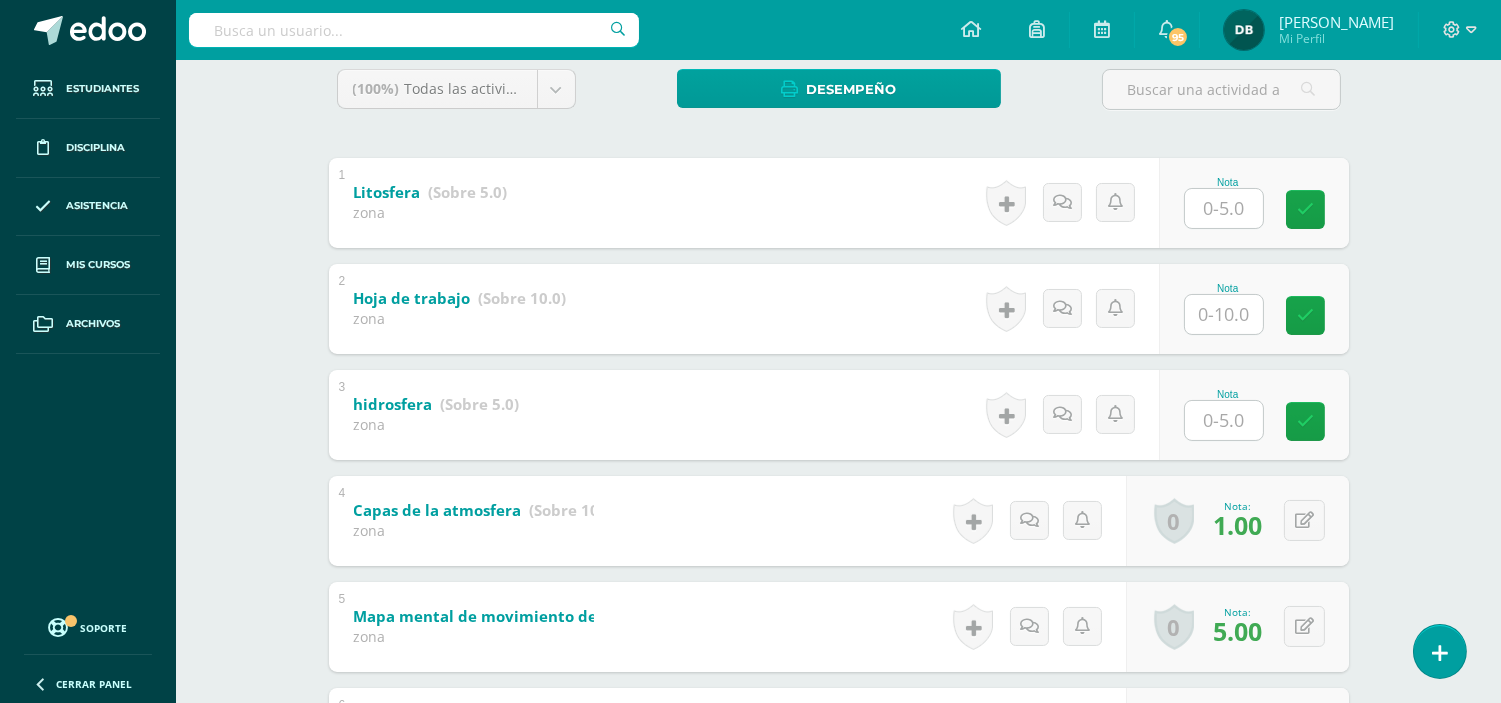 scroll, scrollTop: 344, scrollLeft: 0, axis: vertical 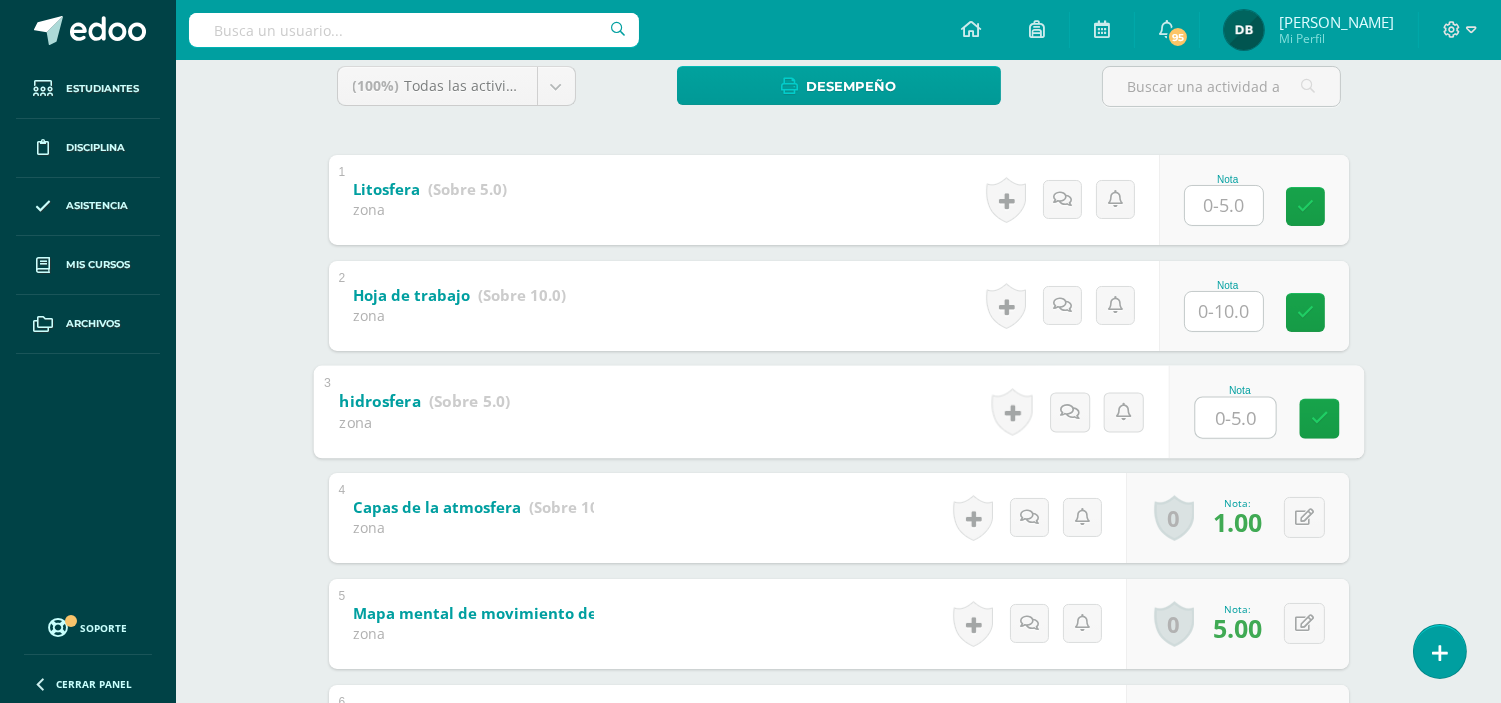 click at bounding box center (1235, 417) 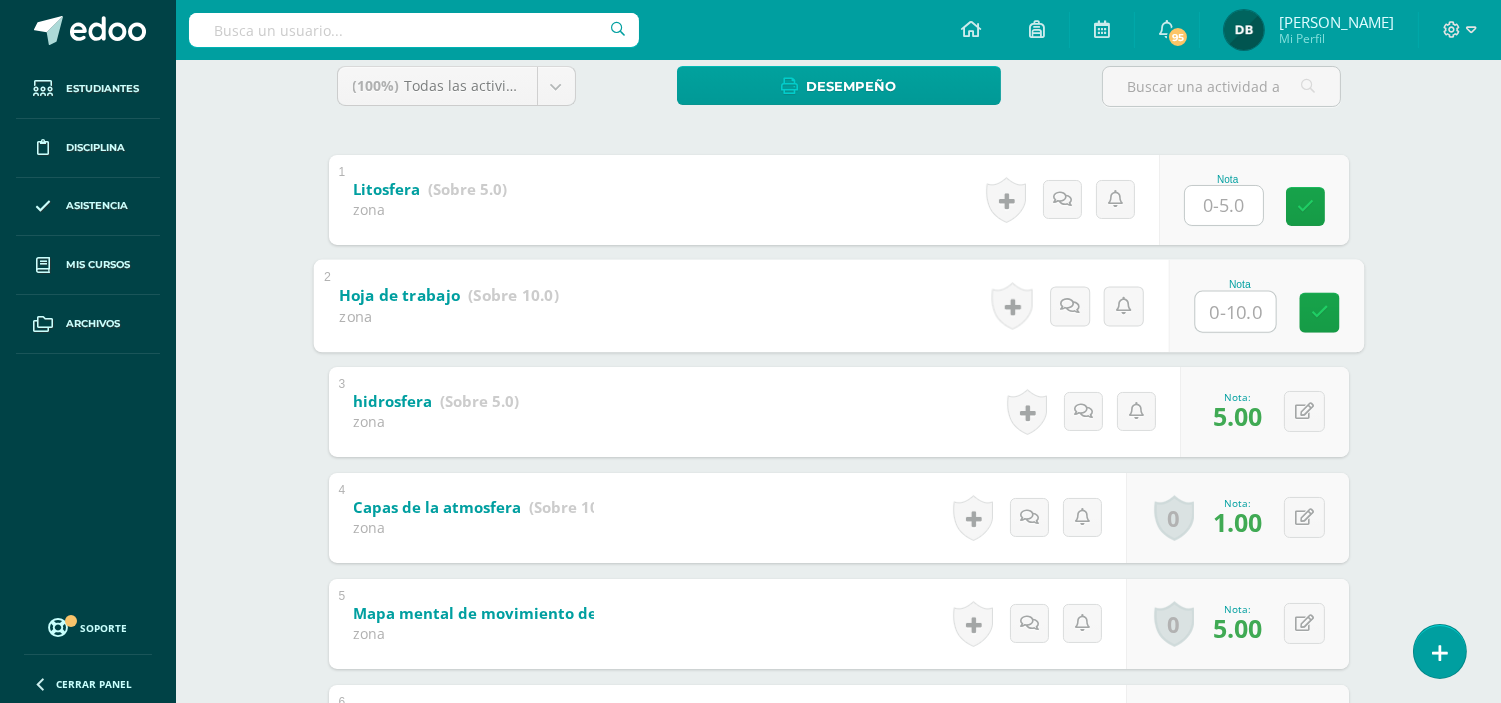 click at bounding box center [1235, 311] 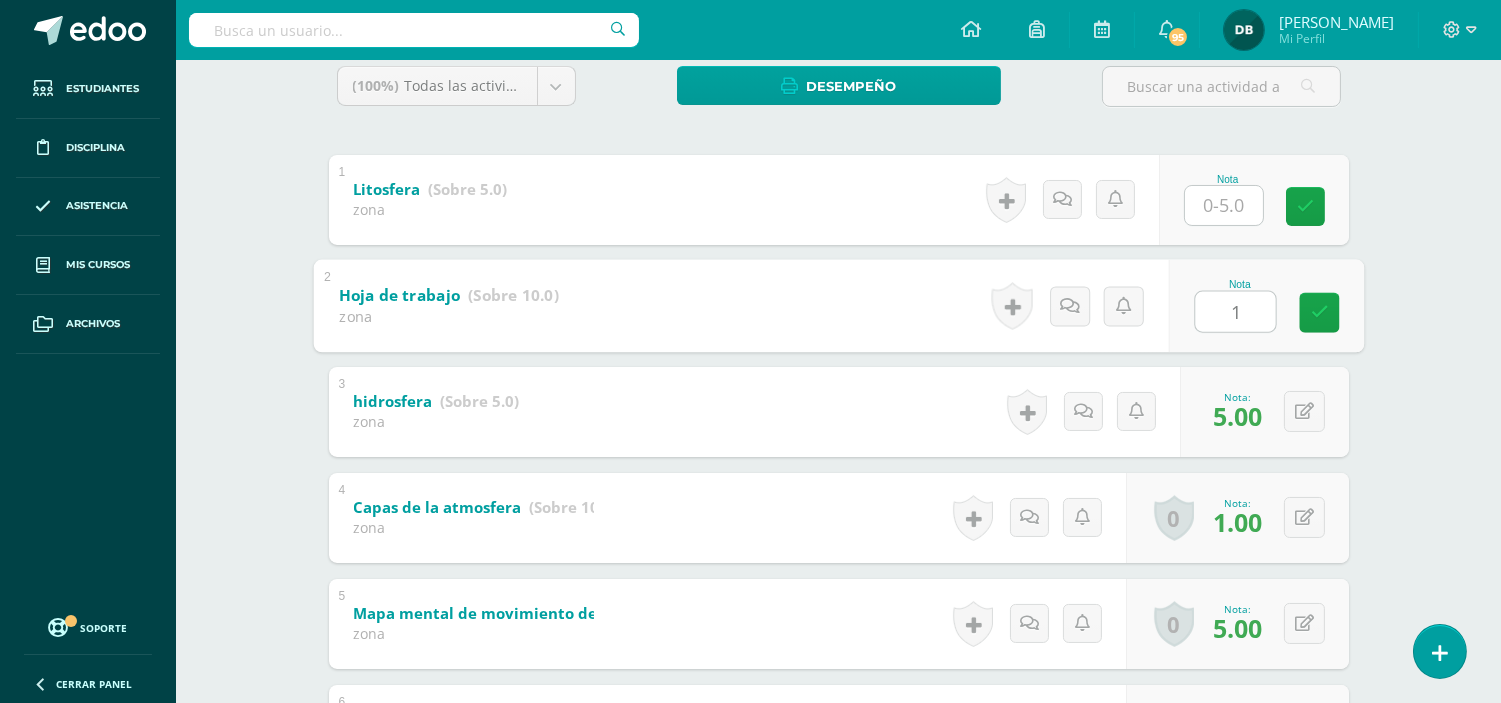 type on "10" 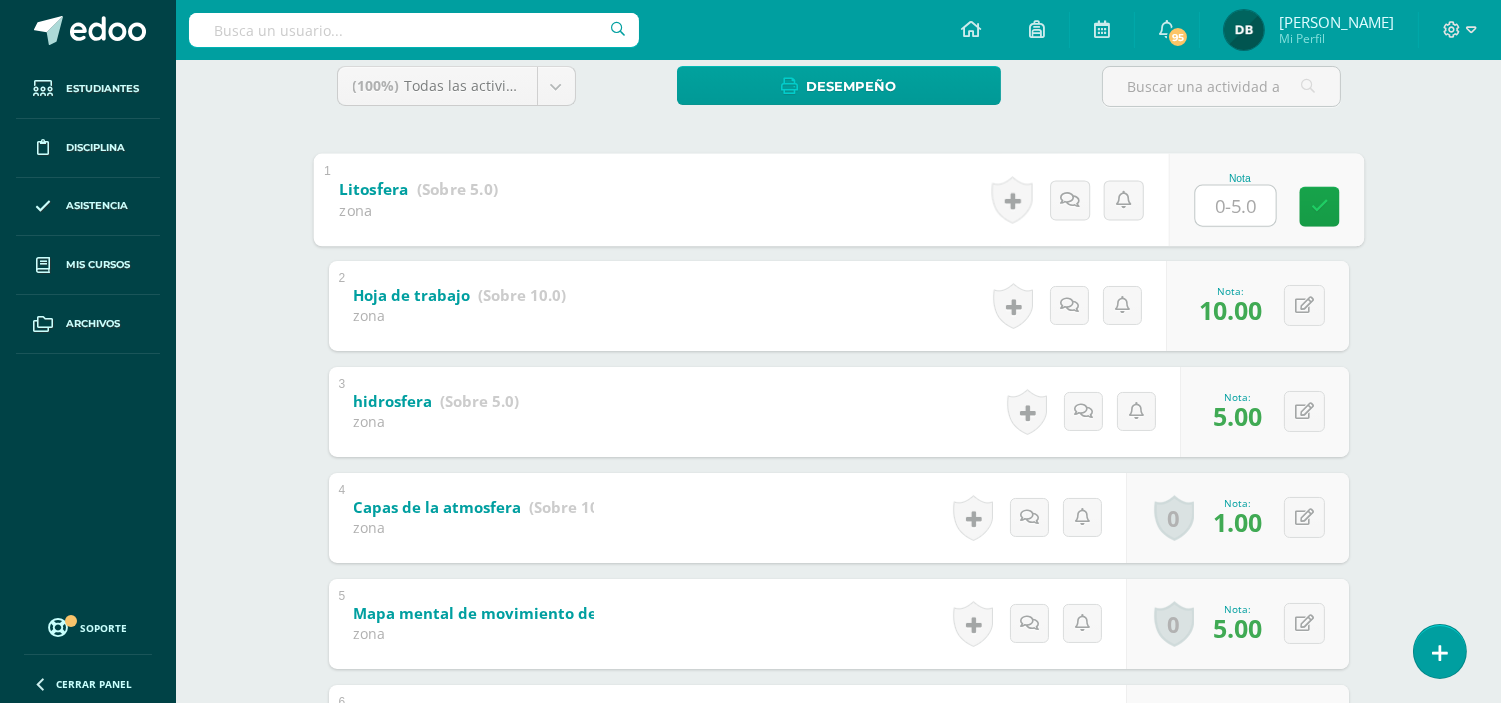 click at bounding box center (1235, 205) 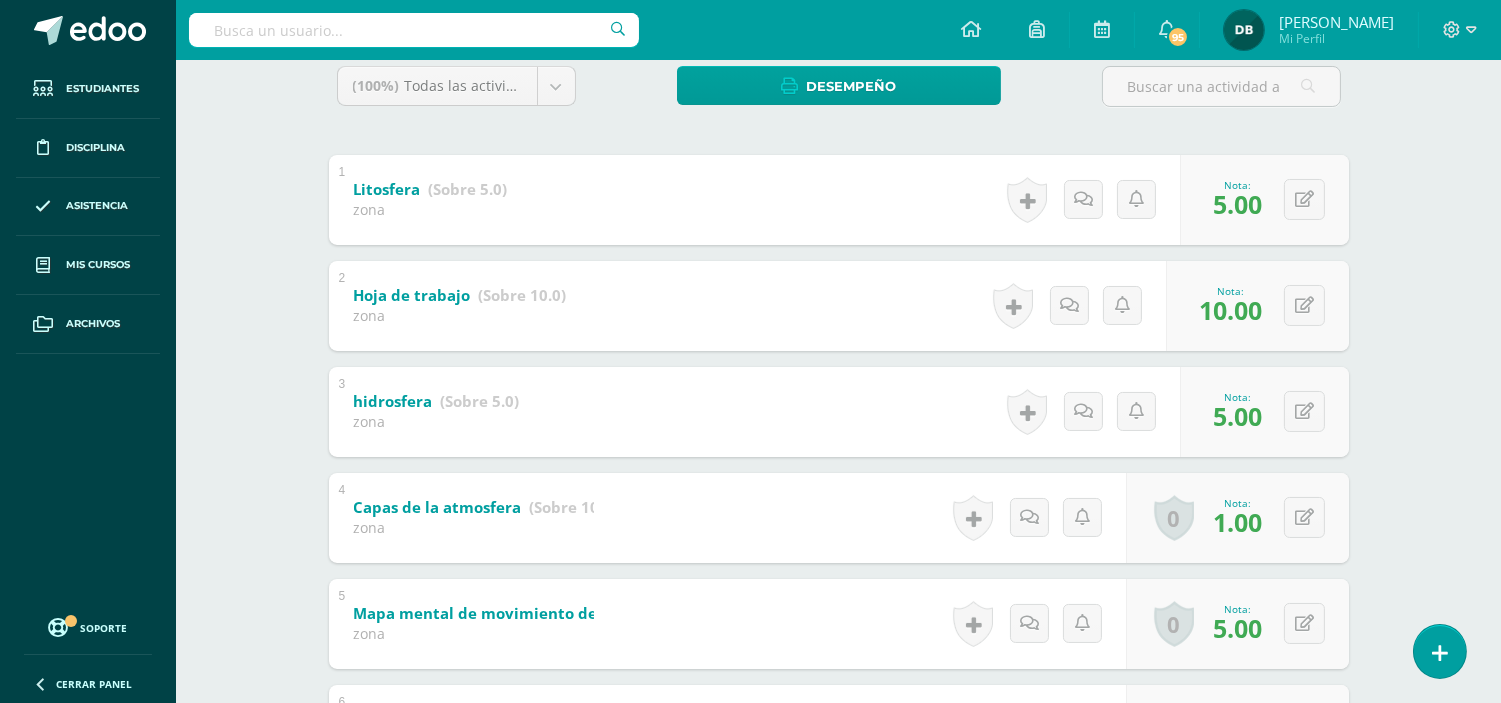scroll, scrollTop: 0, scrollLeft: 0, axis: both 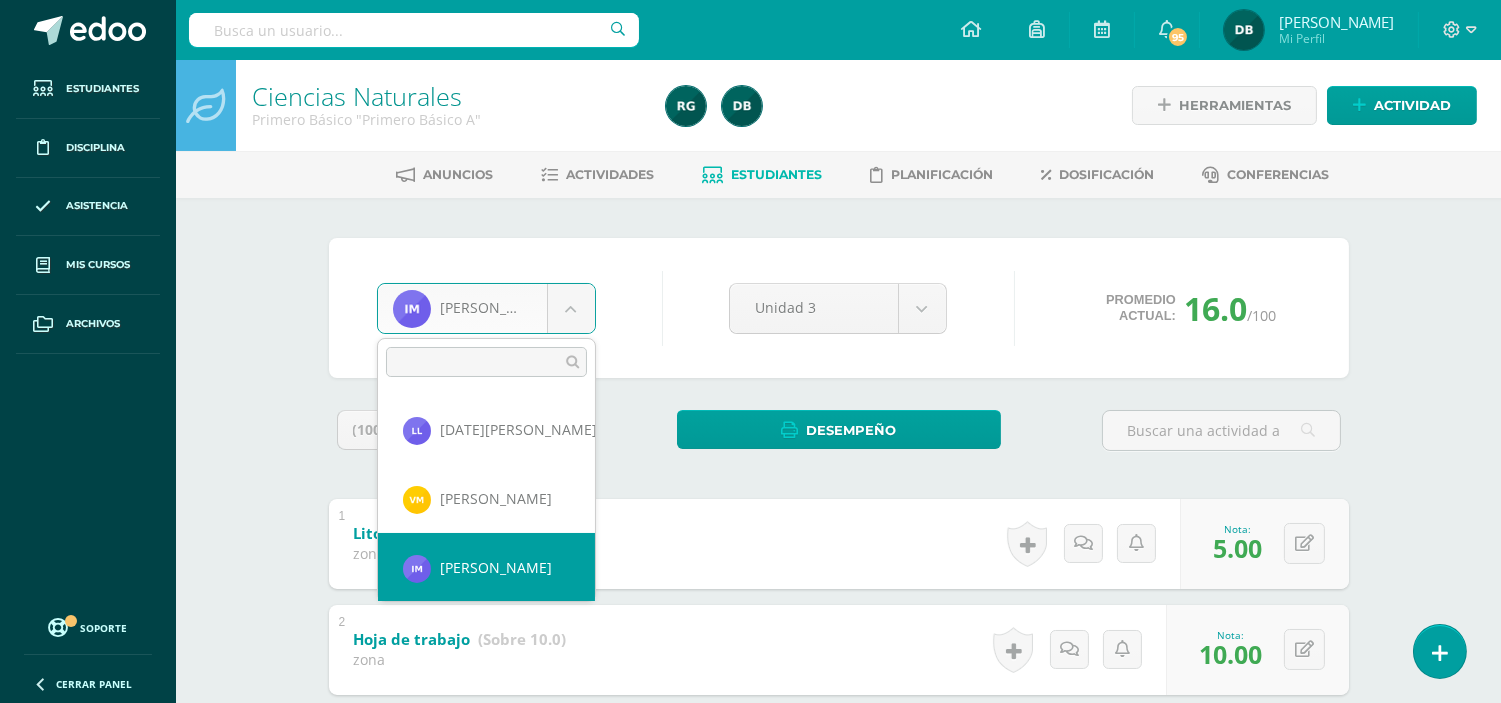 click on "Estudiantes Disciplina Asistencia Mis cursos Archivos Soporte
Centro de ayuda
Últimas actualizaciones
10+ Cerrar panel
Ciencias Naturales
Primero
Básico
"Primero Básico A"
Actividades Estudiantes Planificación Dosificación
Emprendimiento para la Productividad
Primero
Básico
"Primero Básico A"
Actividades Estudiantes Planificación Dosificación
Ciencias Naturales
Primero
Básico
"Primero Básico B"
Actividades Estudiantes Planificación Dosificación Actividades Estudiantes Planificación Actividades" at bounding box center [750, 679] 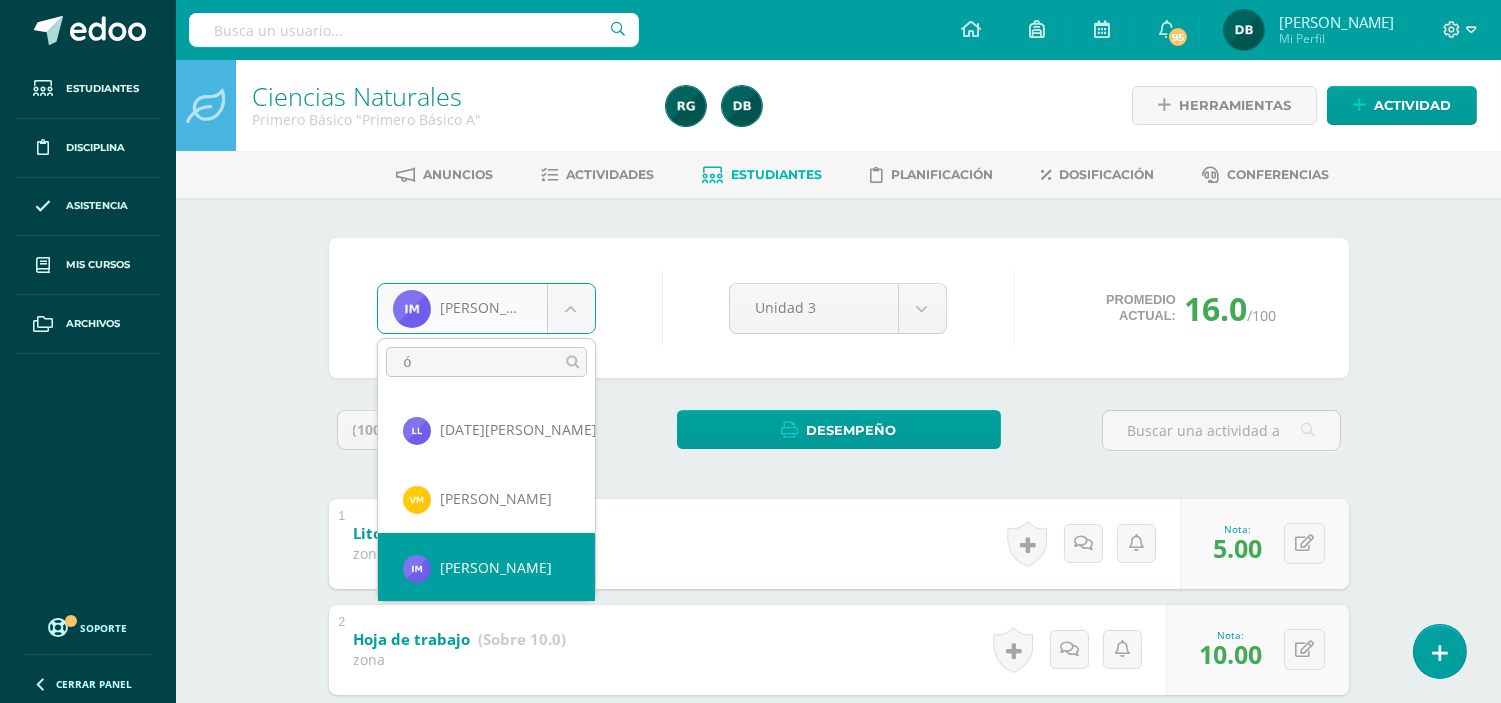 scroll, scrollTop: 0, scrollLeft: 0, axis: both 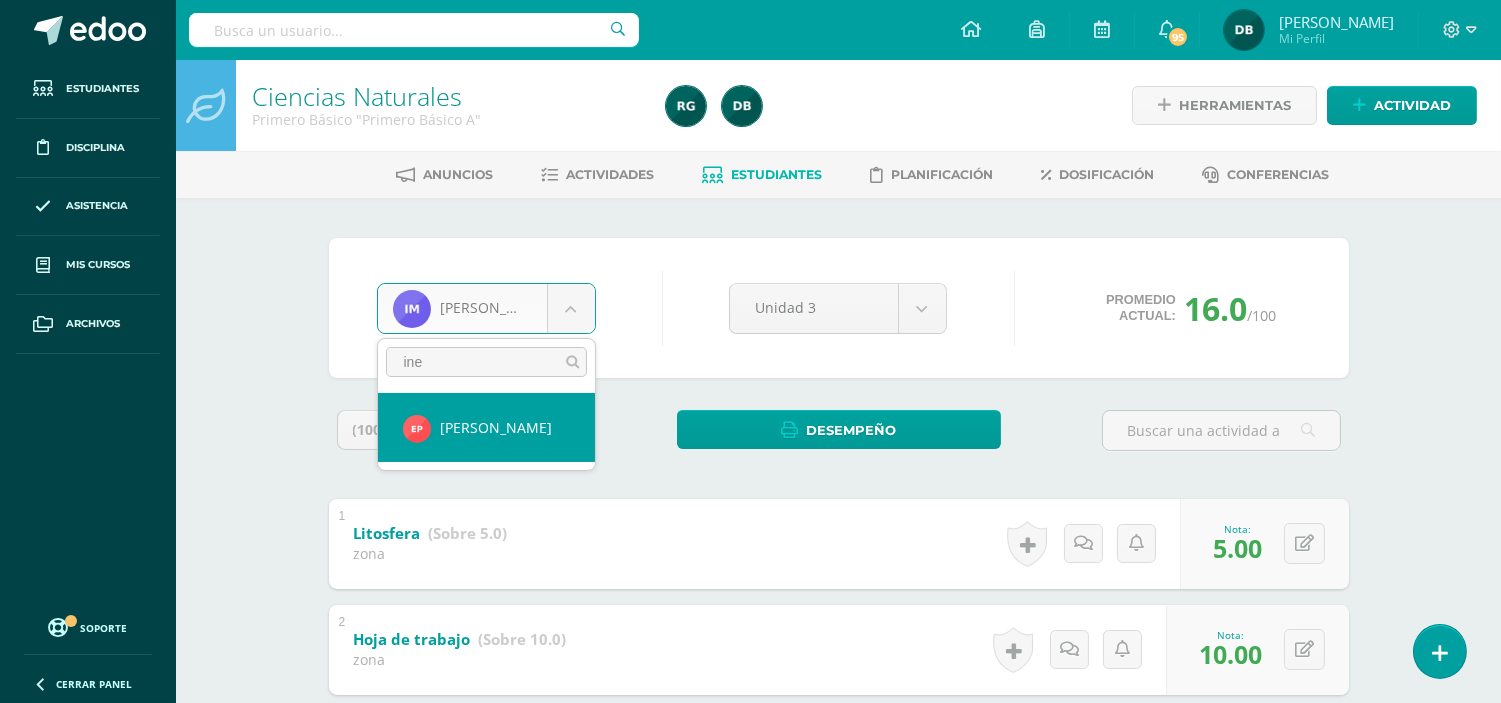 type on "ine" 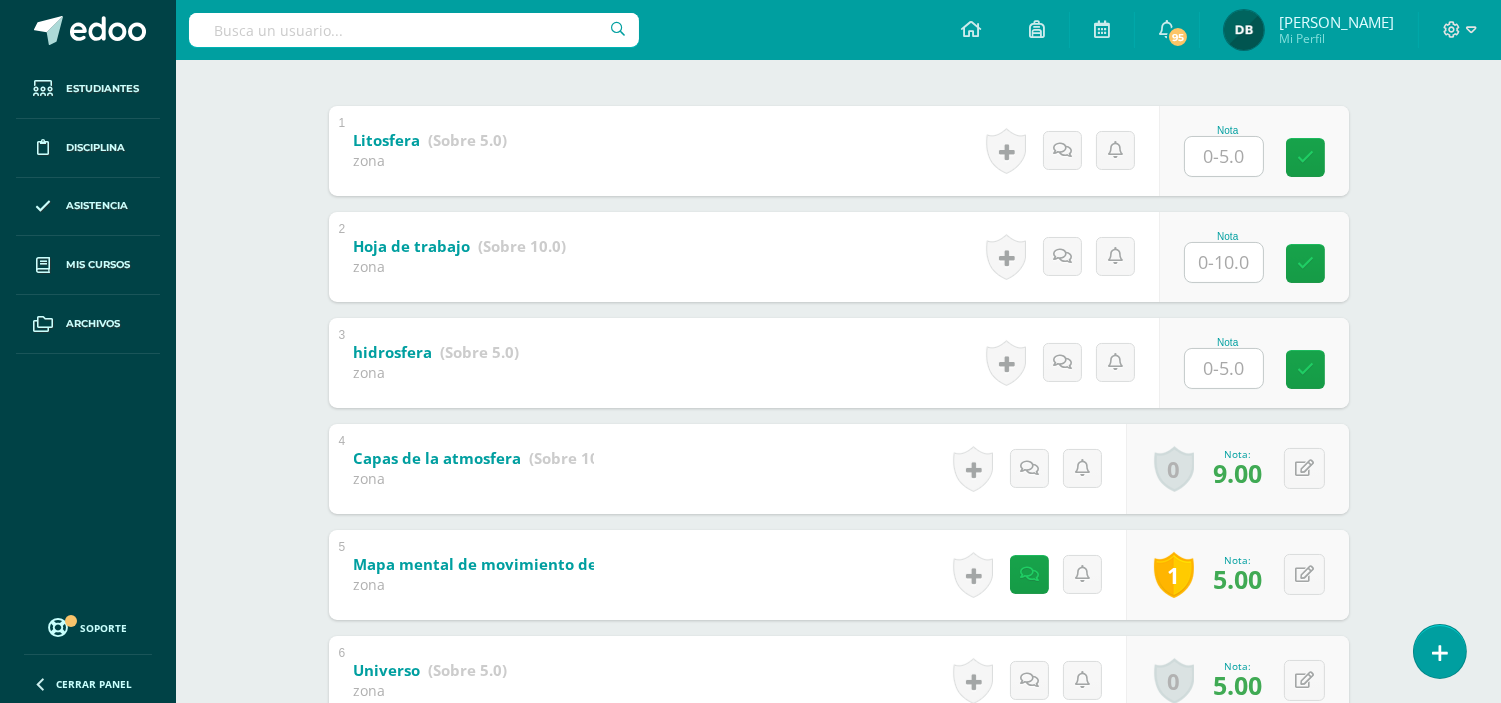 scroll, scrollTop: 396, scrollLeft: 0, axis: vertical 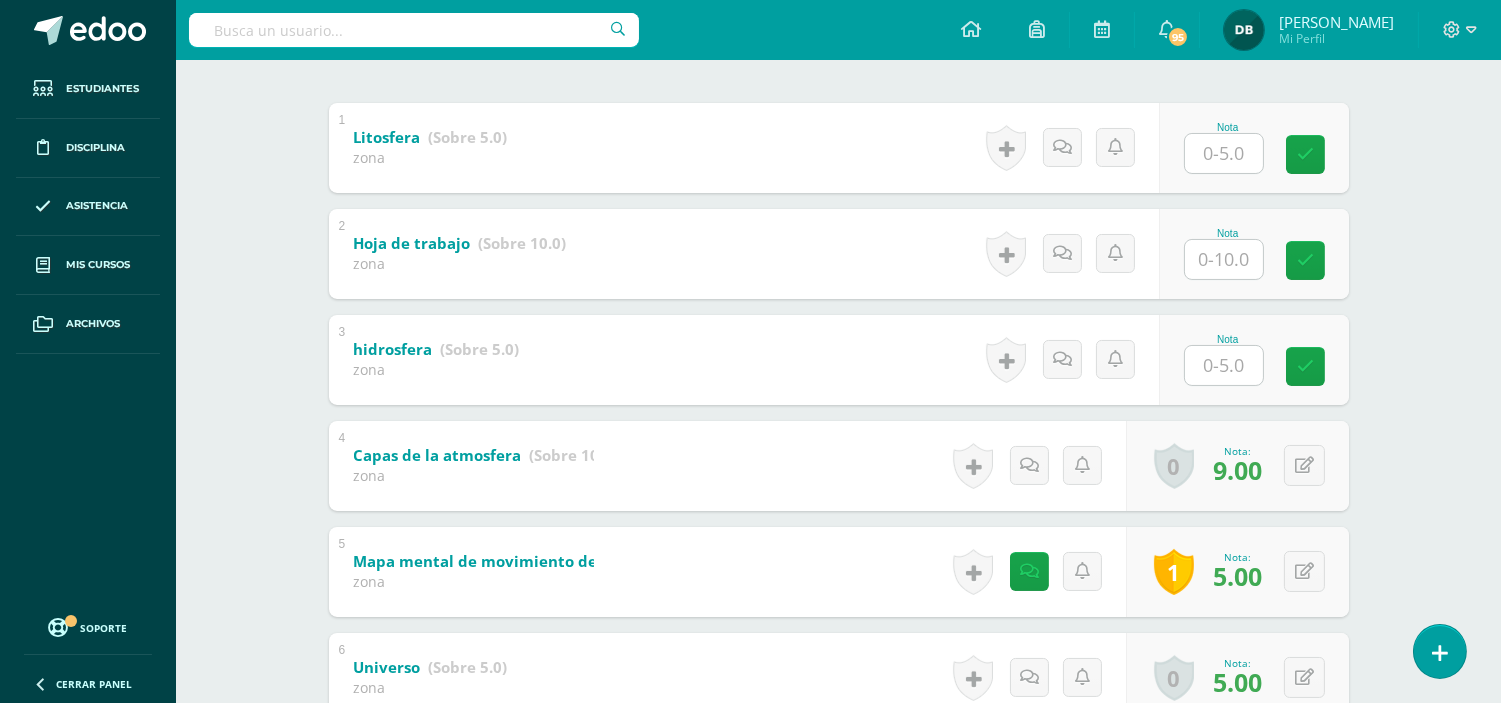 click on "Nota" at bounding box center (1228, 148) 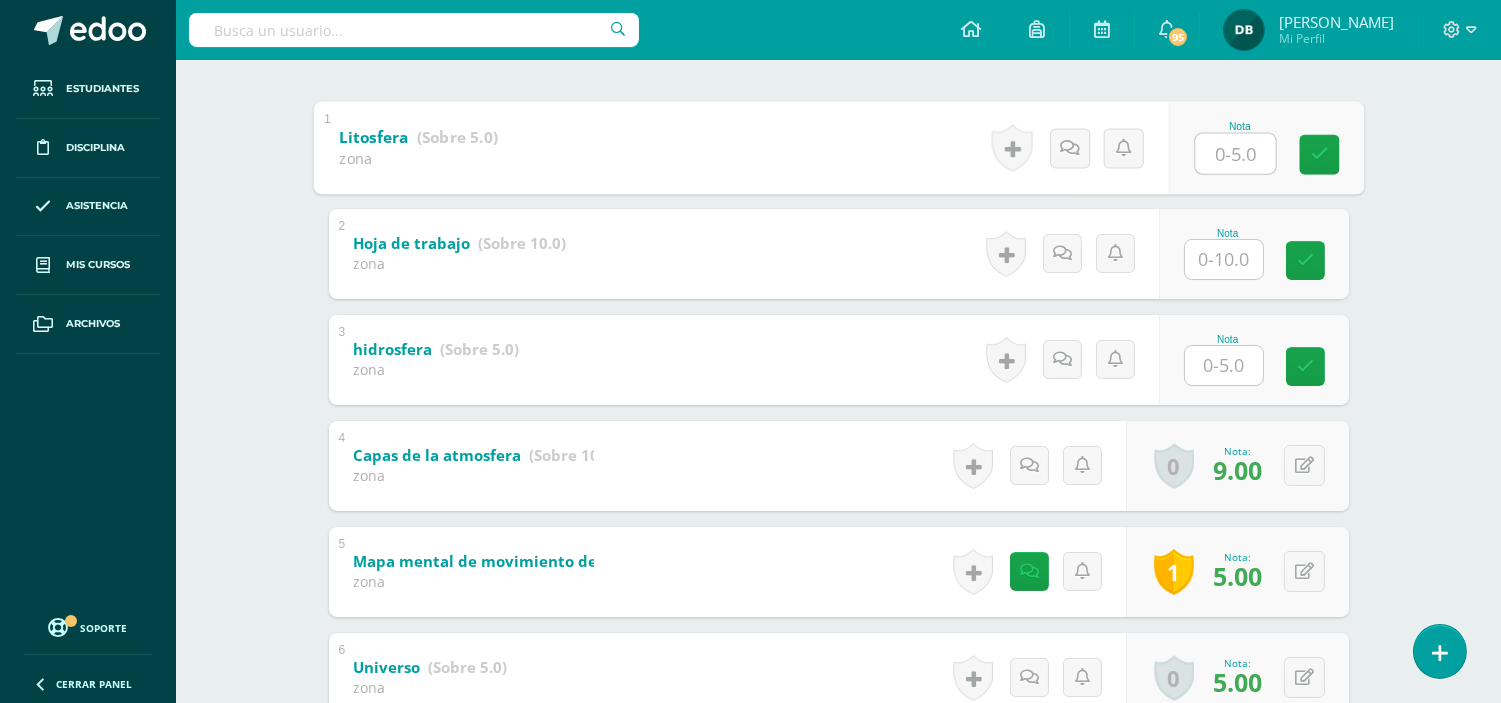 click at bounding box center [1235, 153] 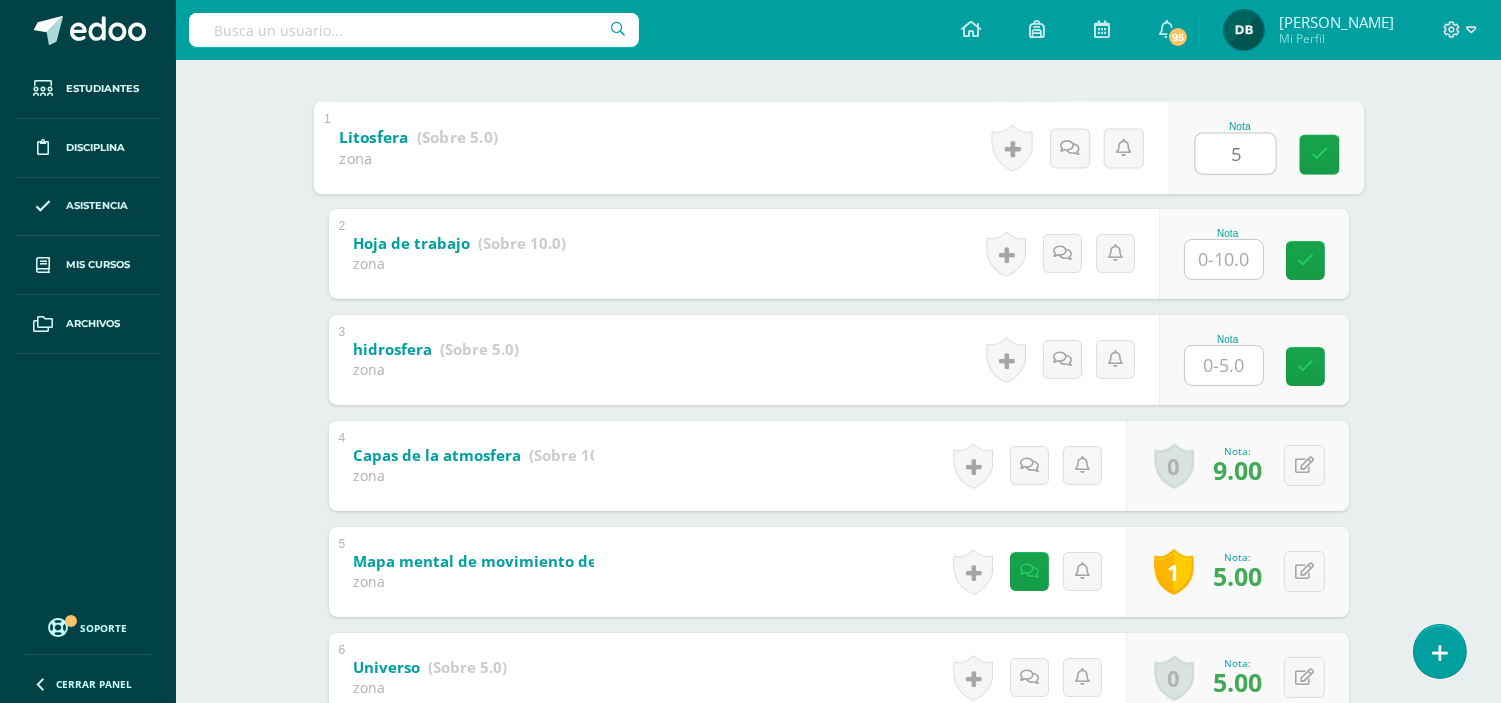 type on "5" 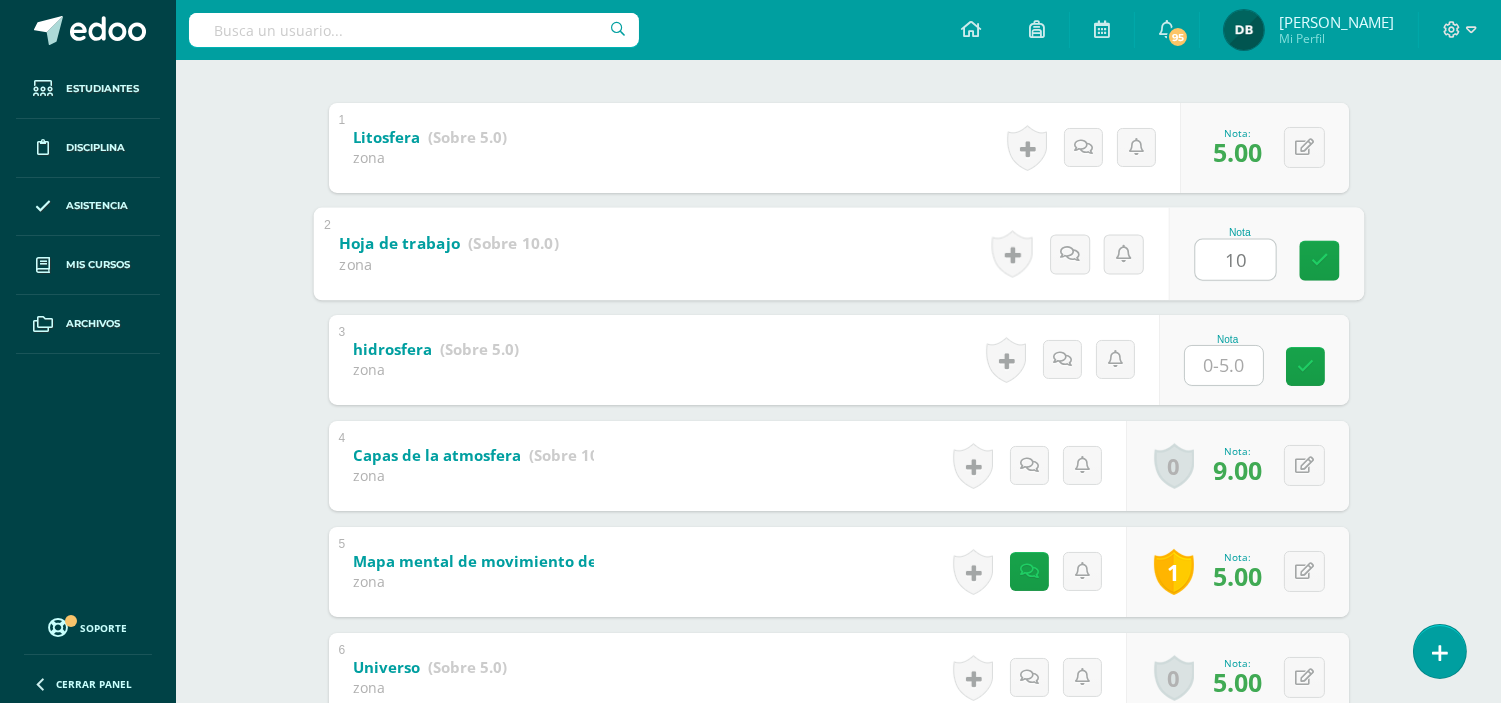 type on "10" 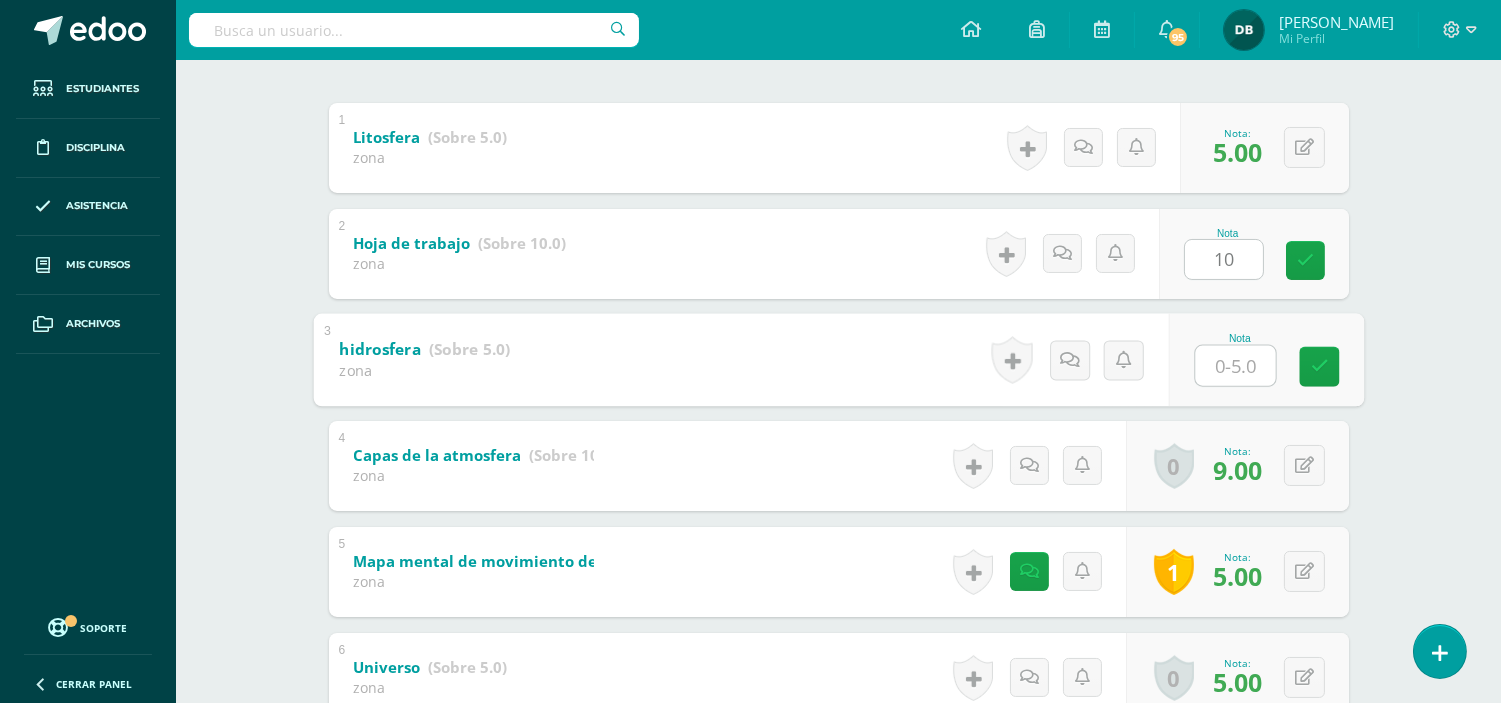 type on "5" 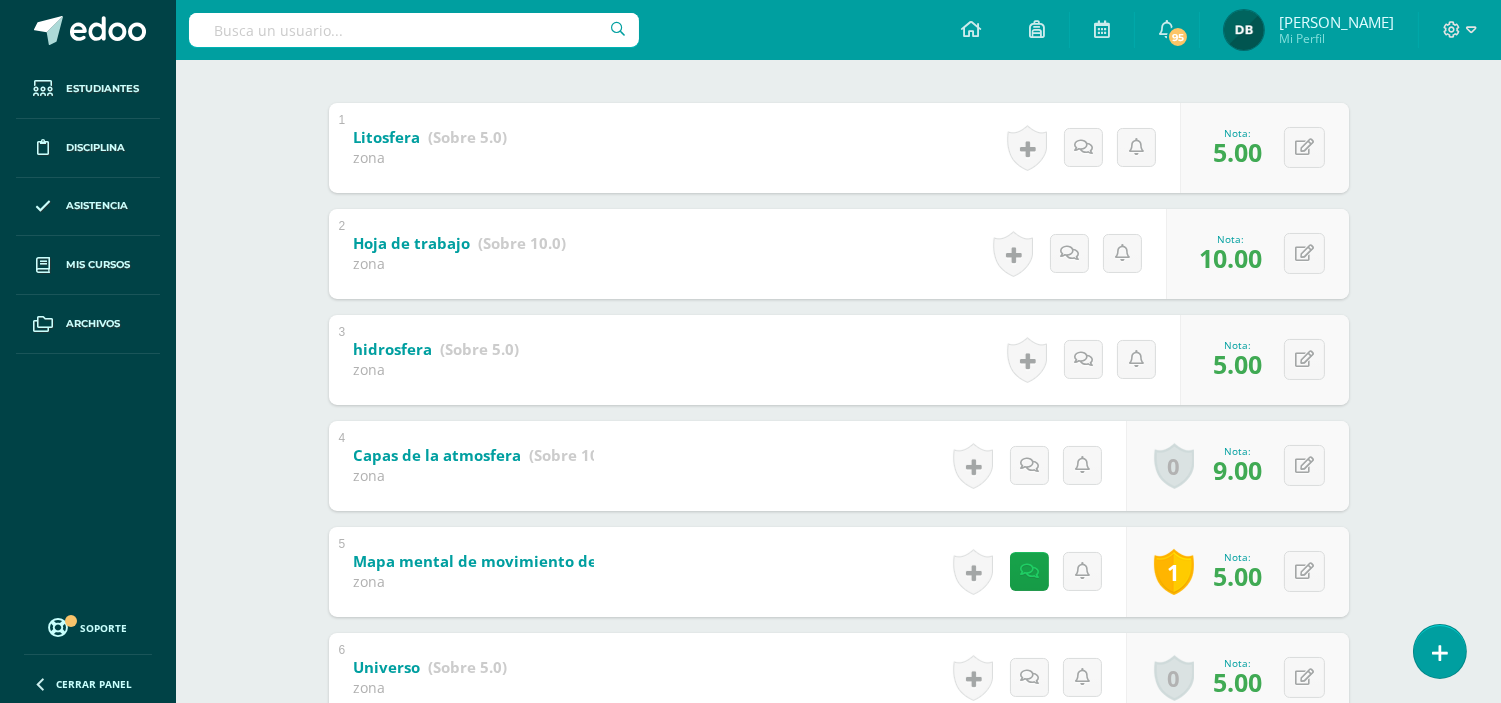 scroll, scrollTop: 0, scrollLeft: 0, axis: both 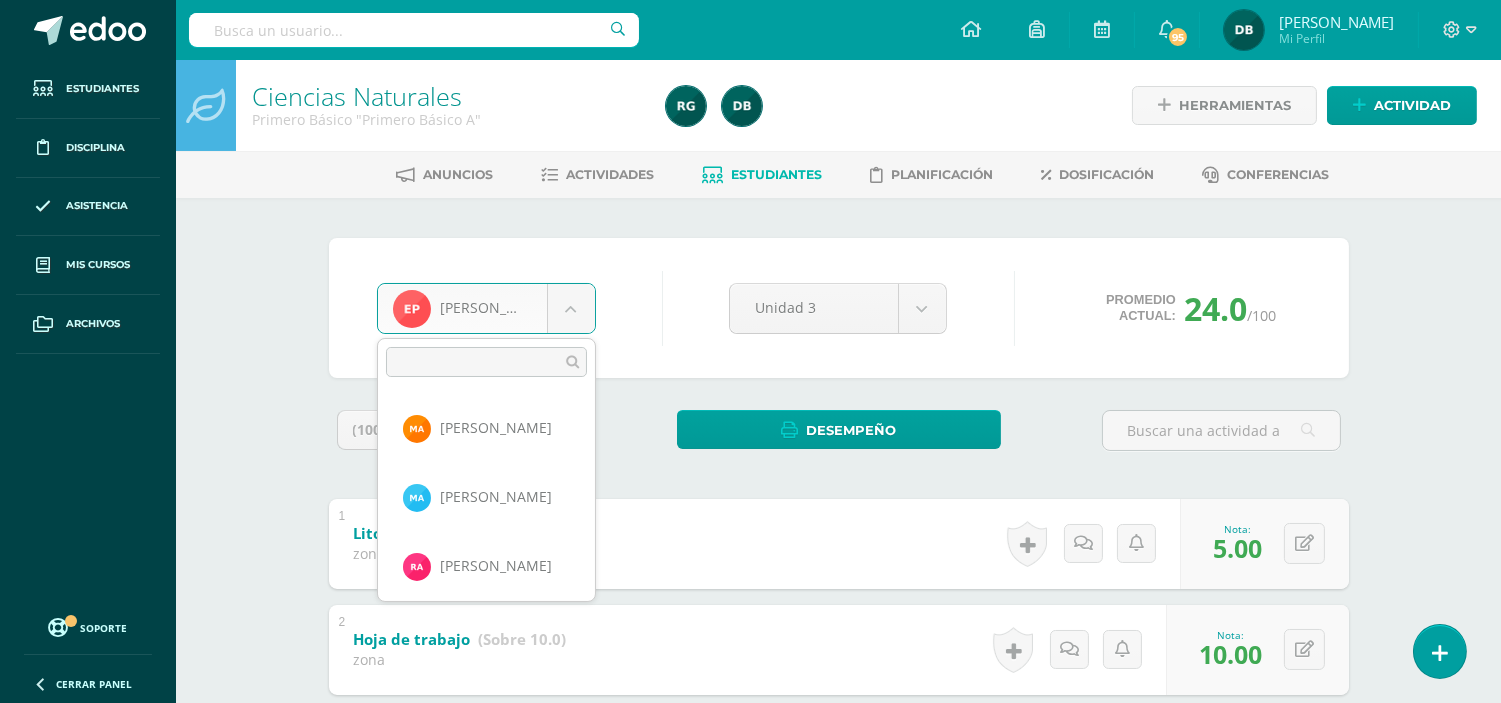 click on "Estudiantes Disciplina Asistencia Mis cursos Archivos Soporte
Centro de ayuda
Últimas actualizaciones
10+ Cerrar panel
Ciencias Naturales
Primero
Básico
"Primero Básico A"
Actividades Estudiantes Planificación Dosificación
Emprendimiento para la Productividad
Primero
Básico
"Primero Básico A"
Actividades Estudiantes Planificación Dosificación
Ciencias Naturales
Primero
Básico
"Primero Básico B"
Actividades Estudiantes Planificación Dosificación Actividades Estudiantes Planificación Actividades" at bounding box center [750, 679] 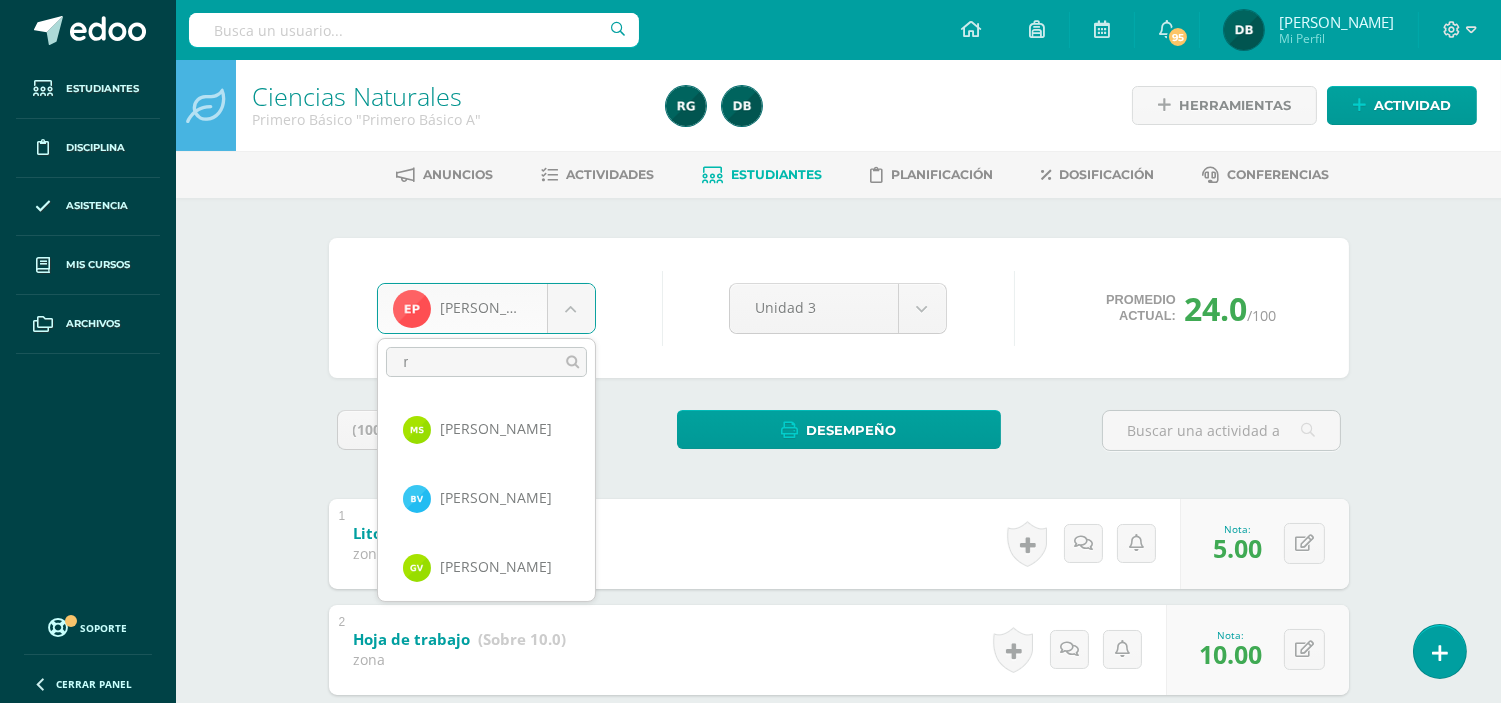 scroll, scrollTop: 0, scrollLeft: 0, axis: both 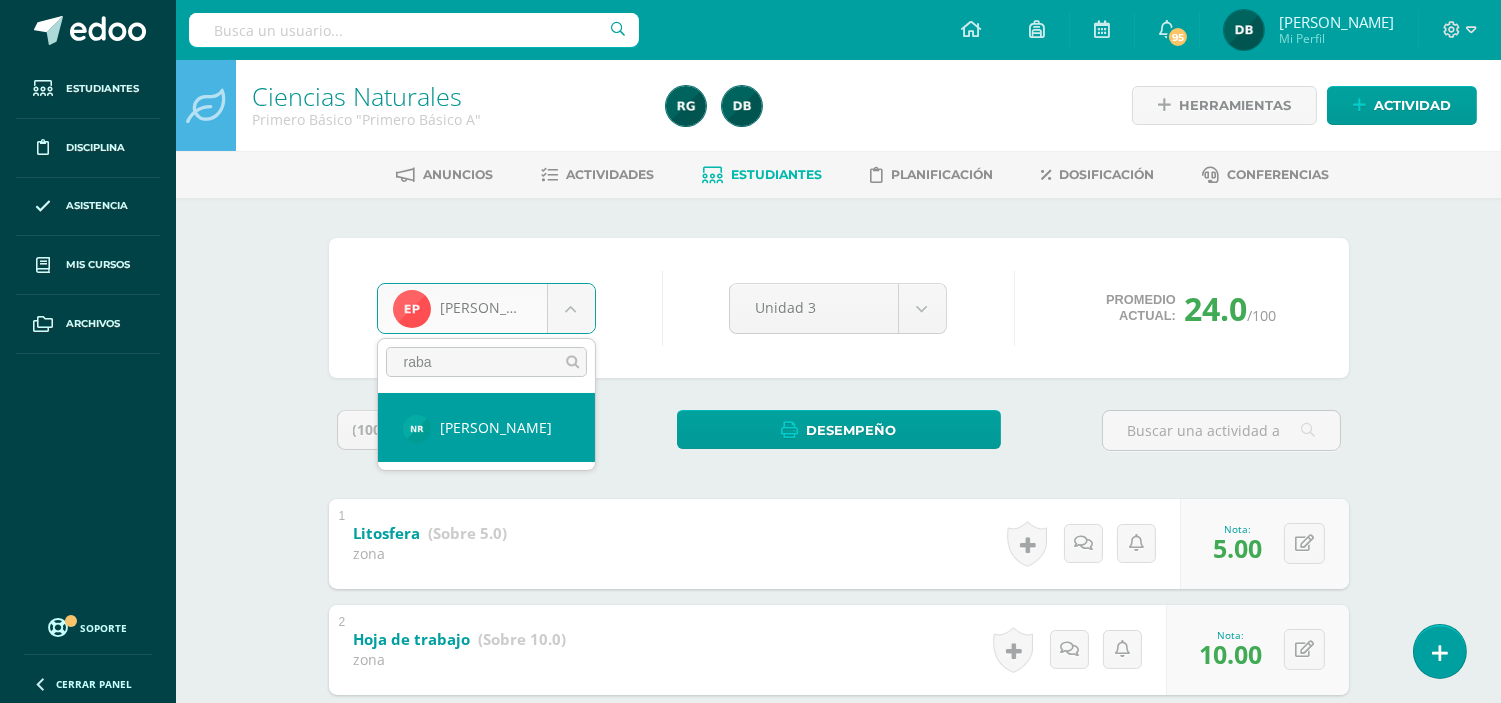 type on "raba" 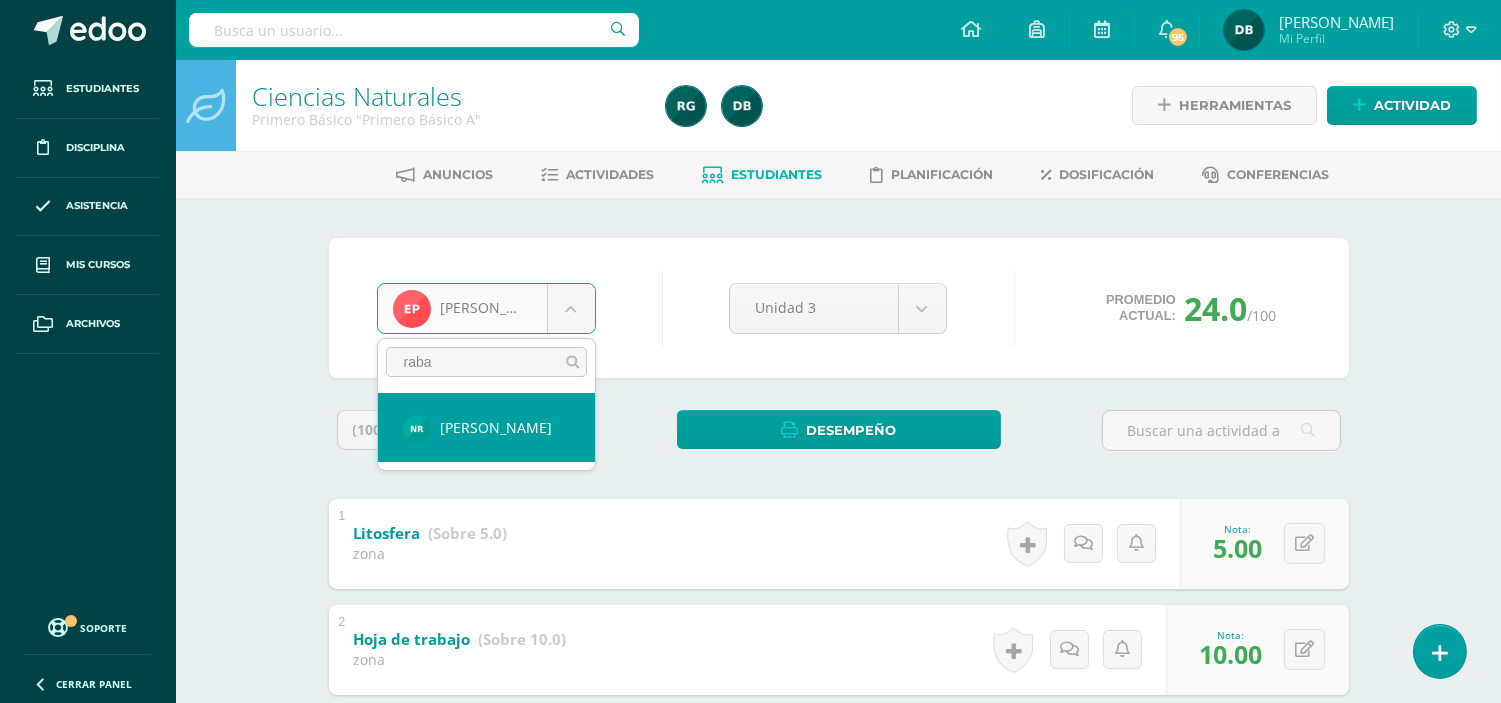 select on "495" 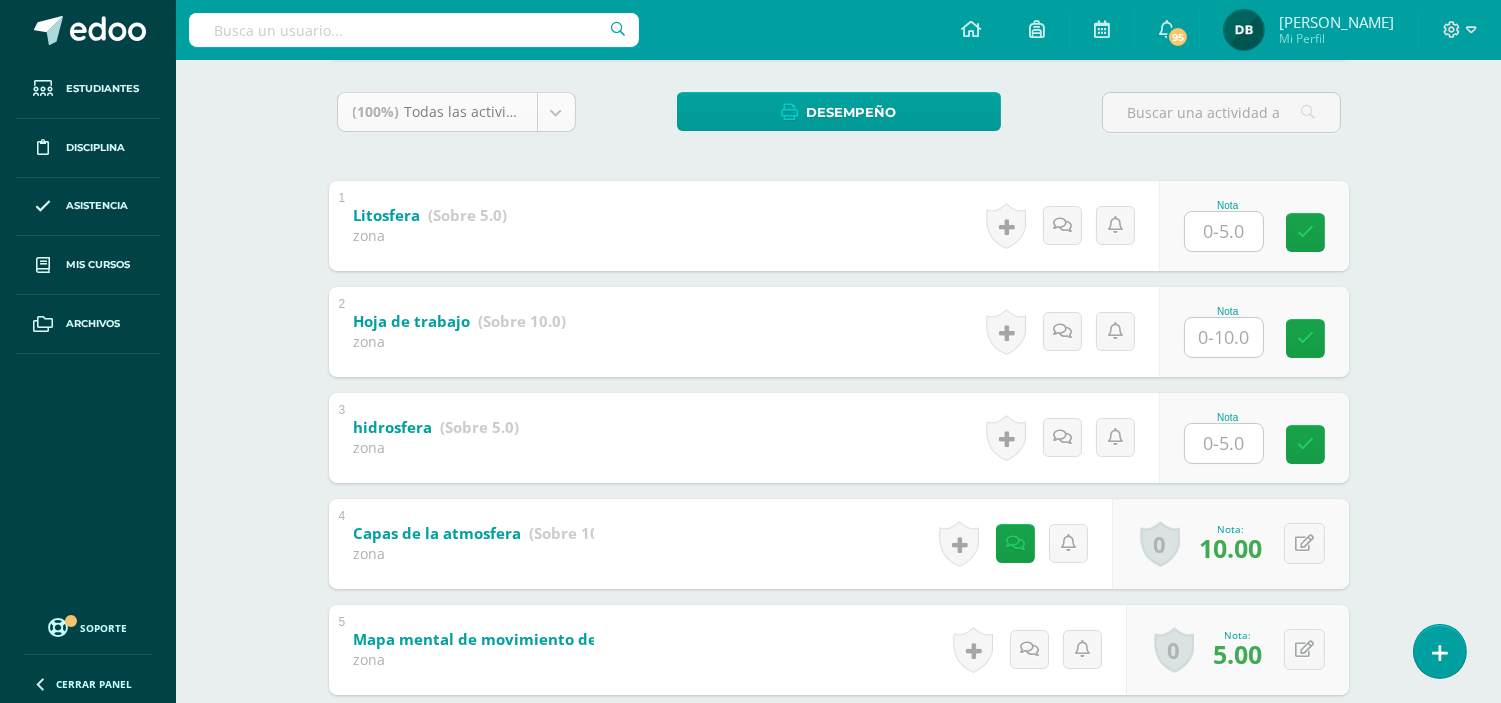 scroll, scrollTop: 320, scrollLeft: 0, axis: vertical 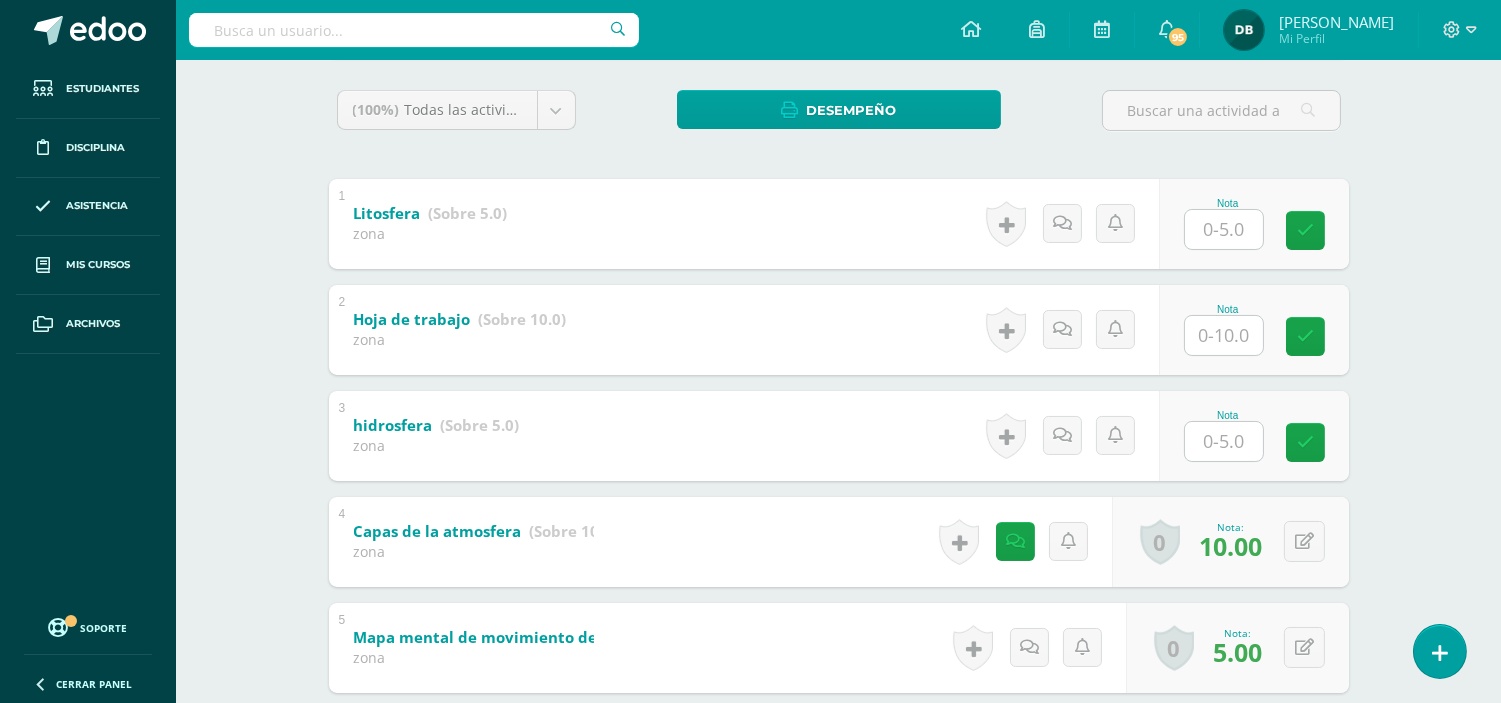 click at bounding box center [1224, 229] 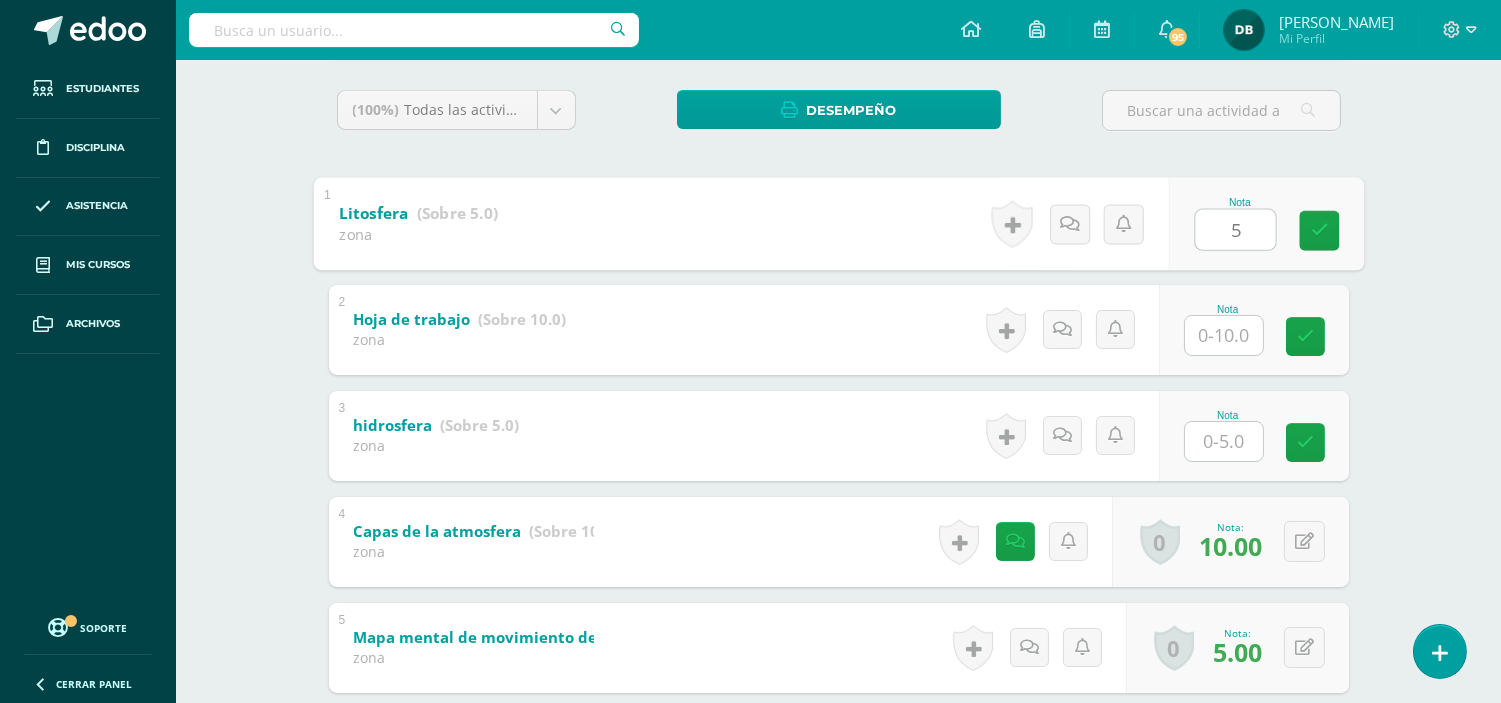 type on "5" 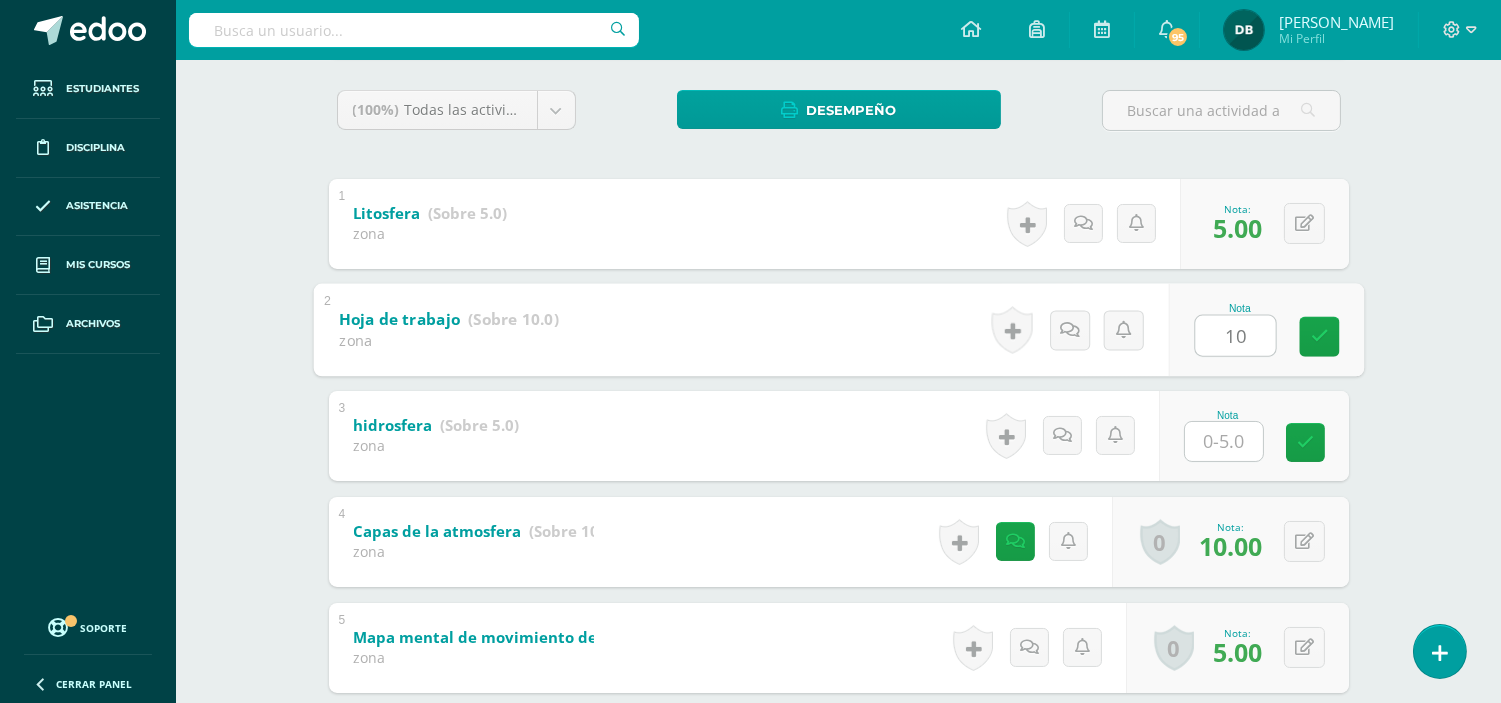 type on "10" 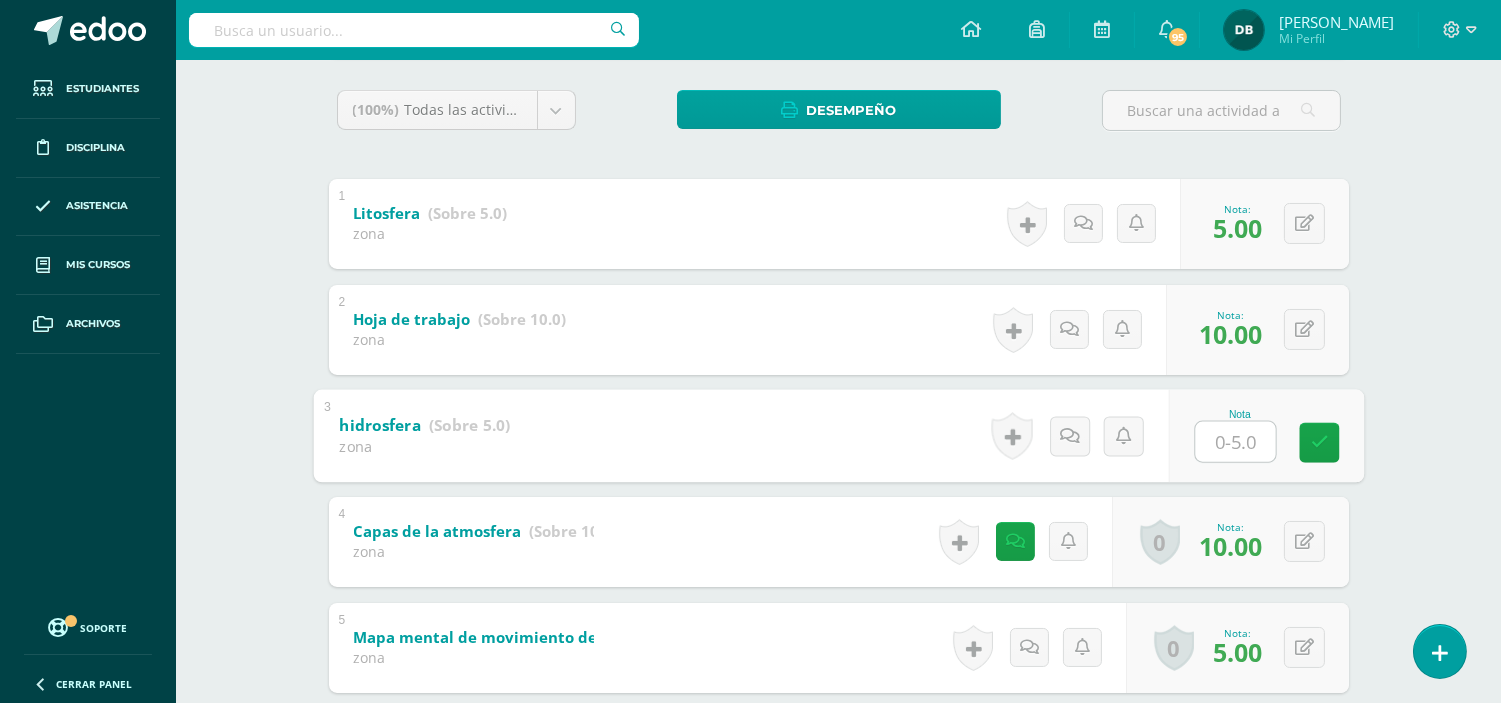 type on "5" 